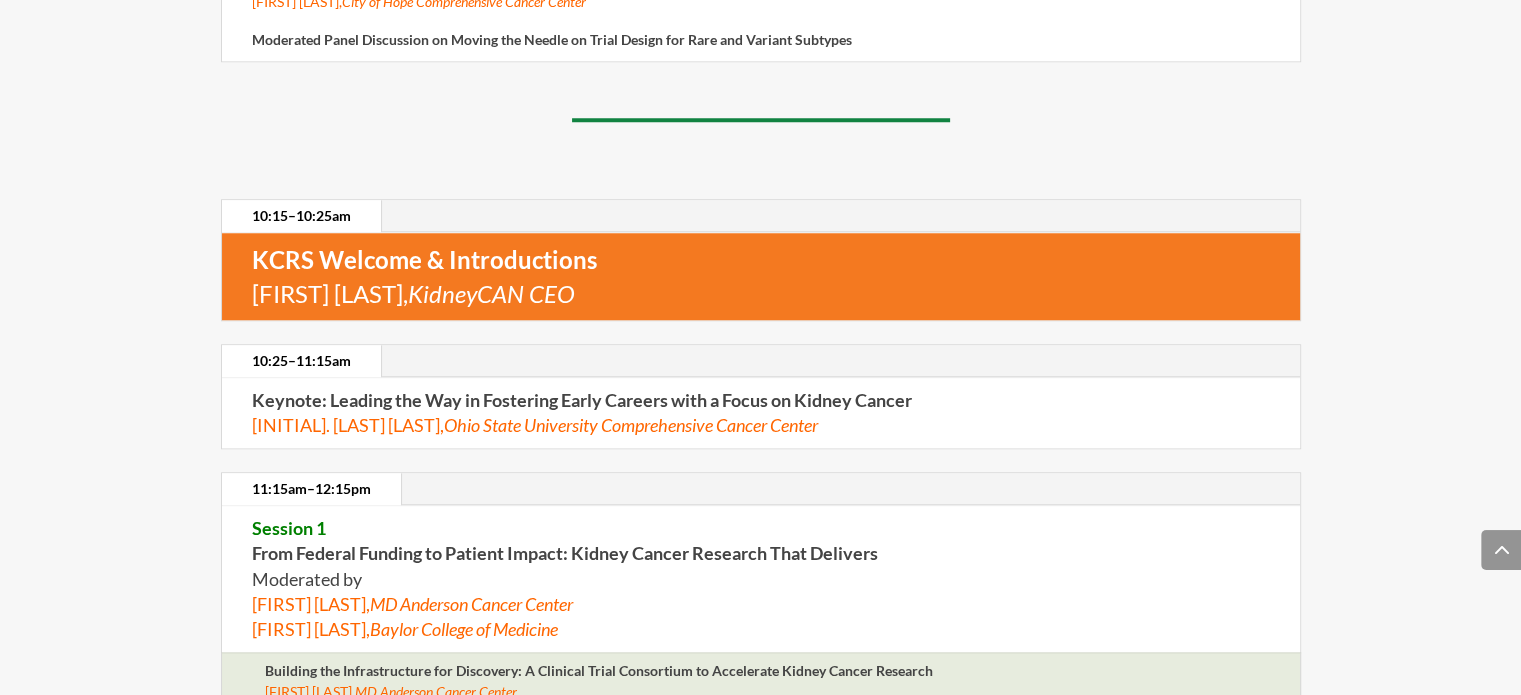 scroll, scrollTop: 7971, scrollLeft: 0, axis: vertical 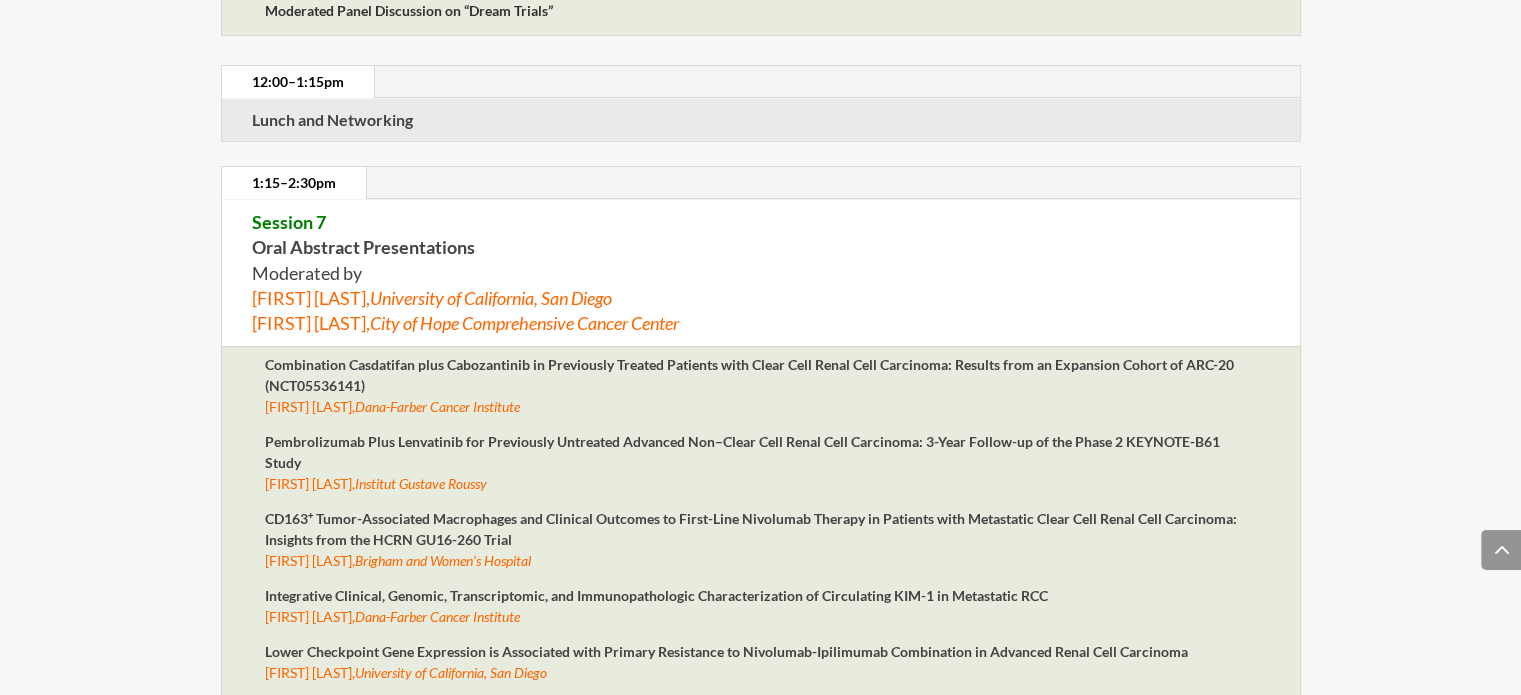 click on "Combination Casdatifan plus Cabozantinib in Previously Treated Patients with Clear Cell Renal Cell Carcinoma: Results from an Expansion Cohort of ARC-20 (NCT05536141)" at bounding box center (749, 375) 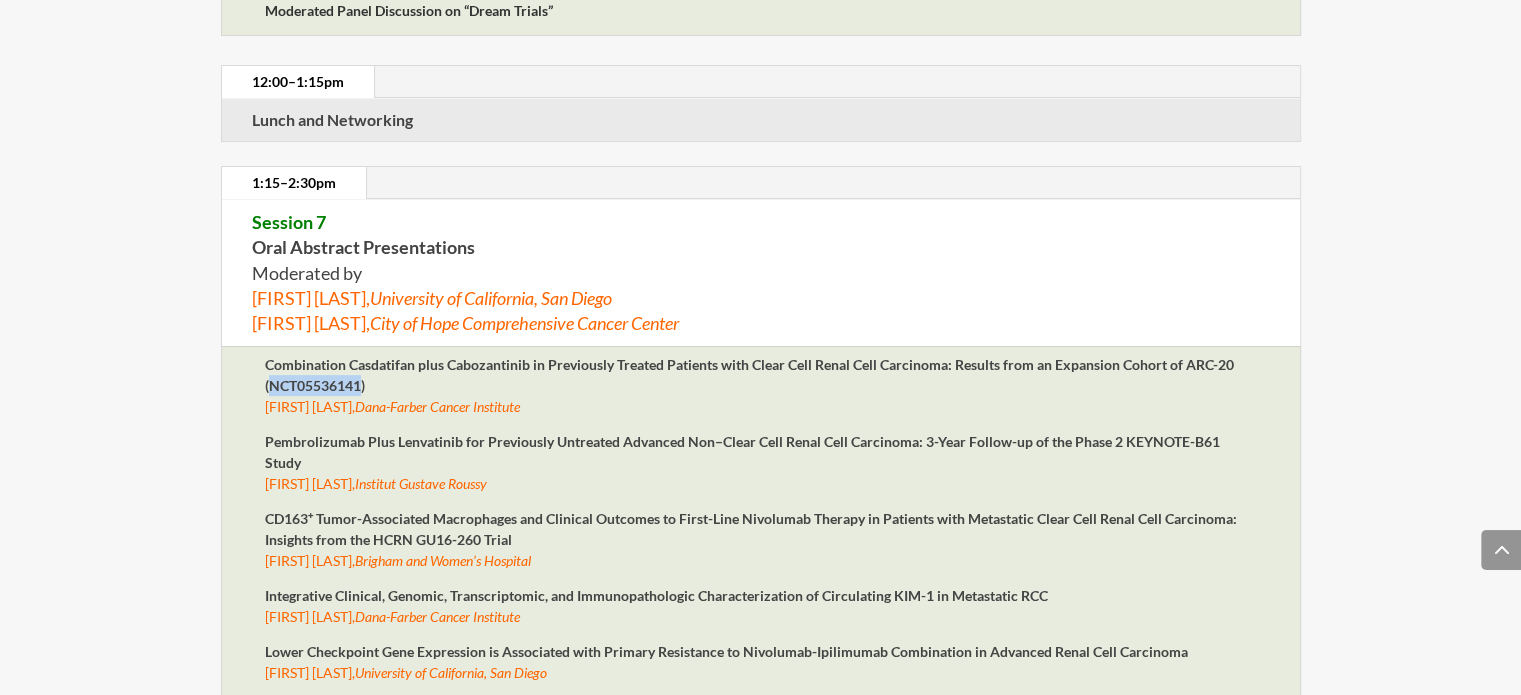 click on "Combination Casdatifan plus Cabozantinib in Previously Treated Patients with Clear Cell Renal Cell Carcinoma: Results from an Expansion Cohort of ARC-20 (NCT05536141)" at bounding box center [749, 375] 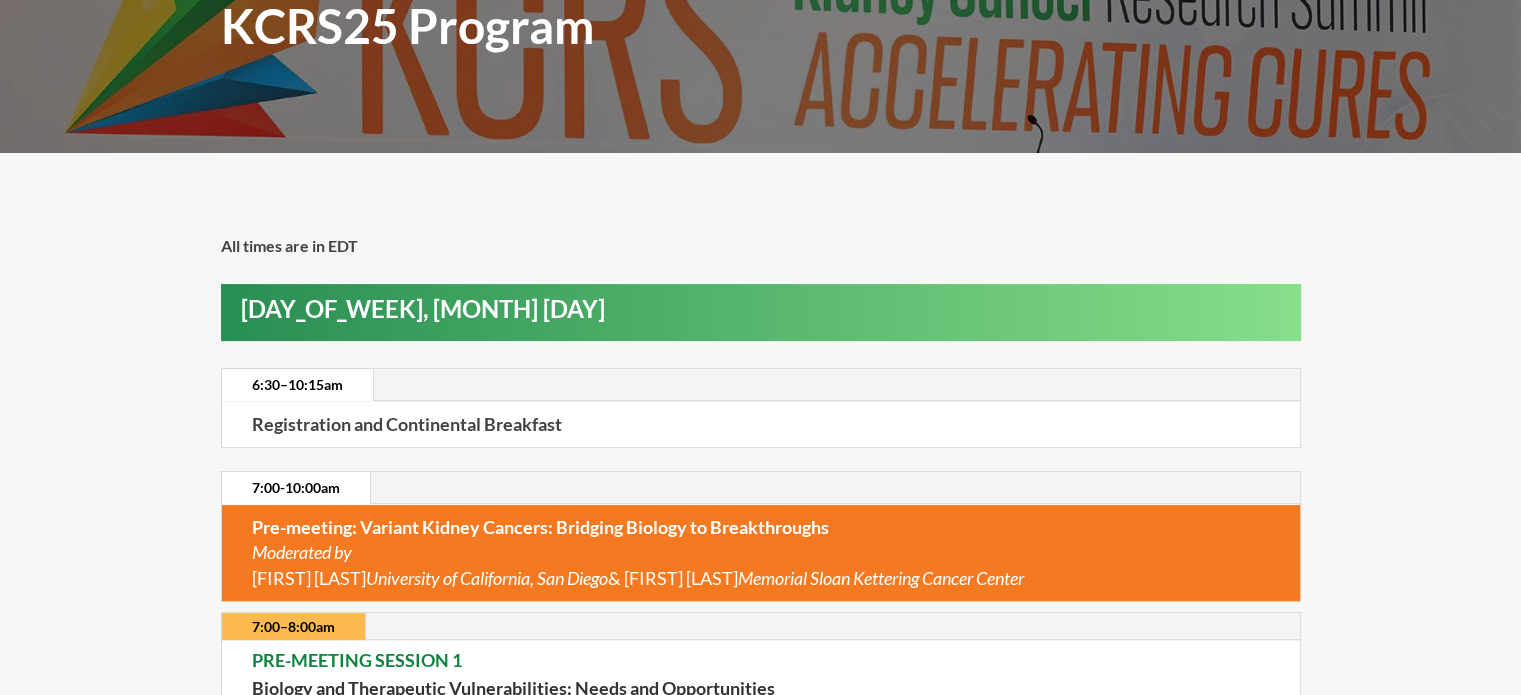 scroll, scrollTop: 323, scrollLeft: 0, axis: vertical 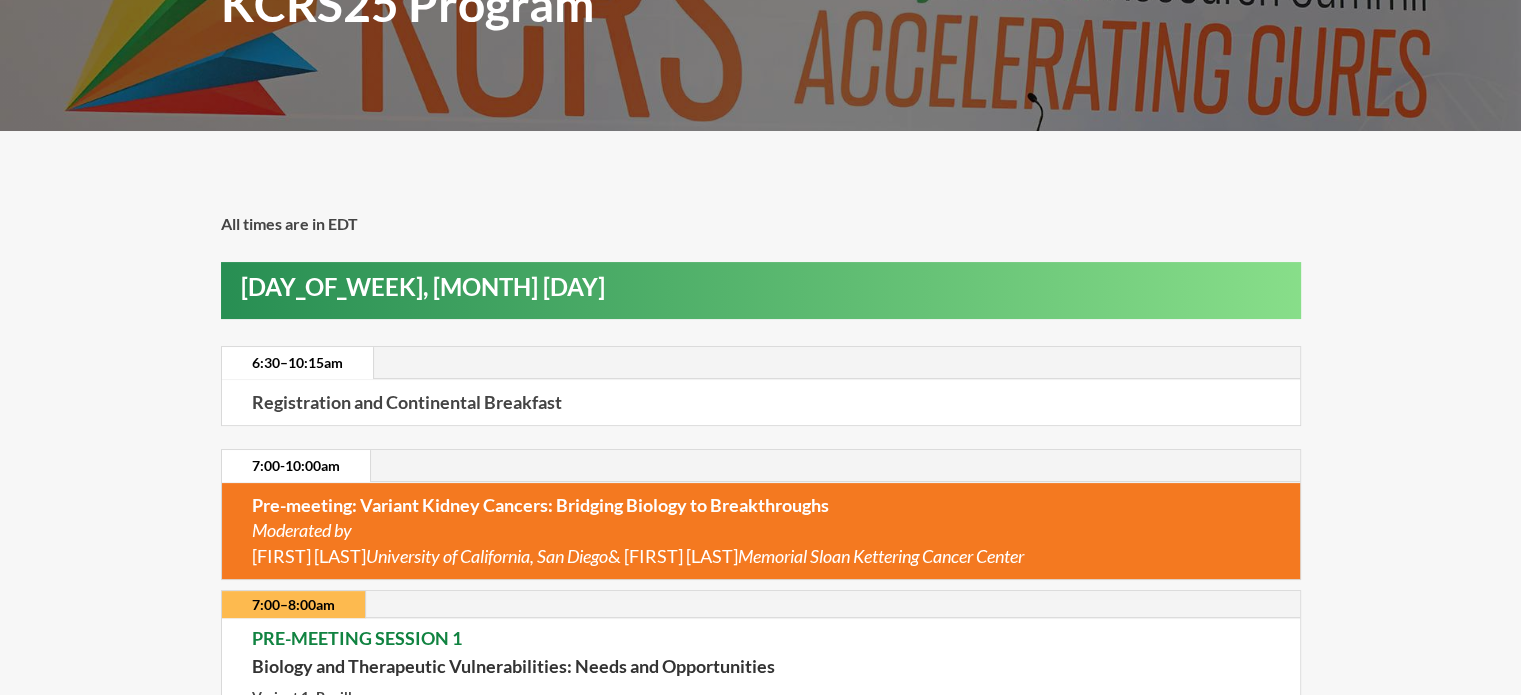 click on "Registration and Continental Breakfast" at bounding box center (407, 402) 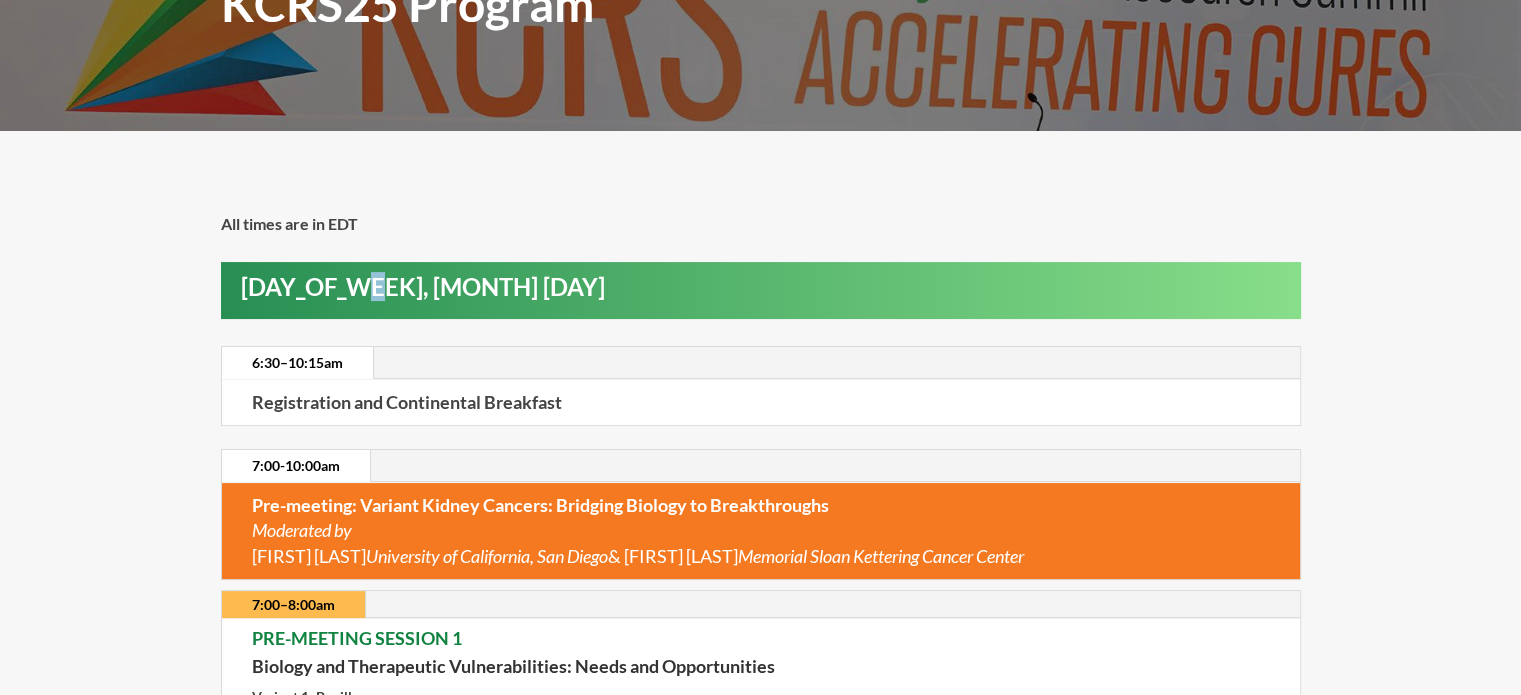 click on "[DAY], [MONTH] [DAY]th" at bounding box center [771, 292] 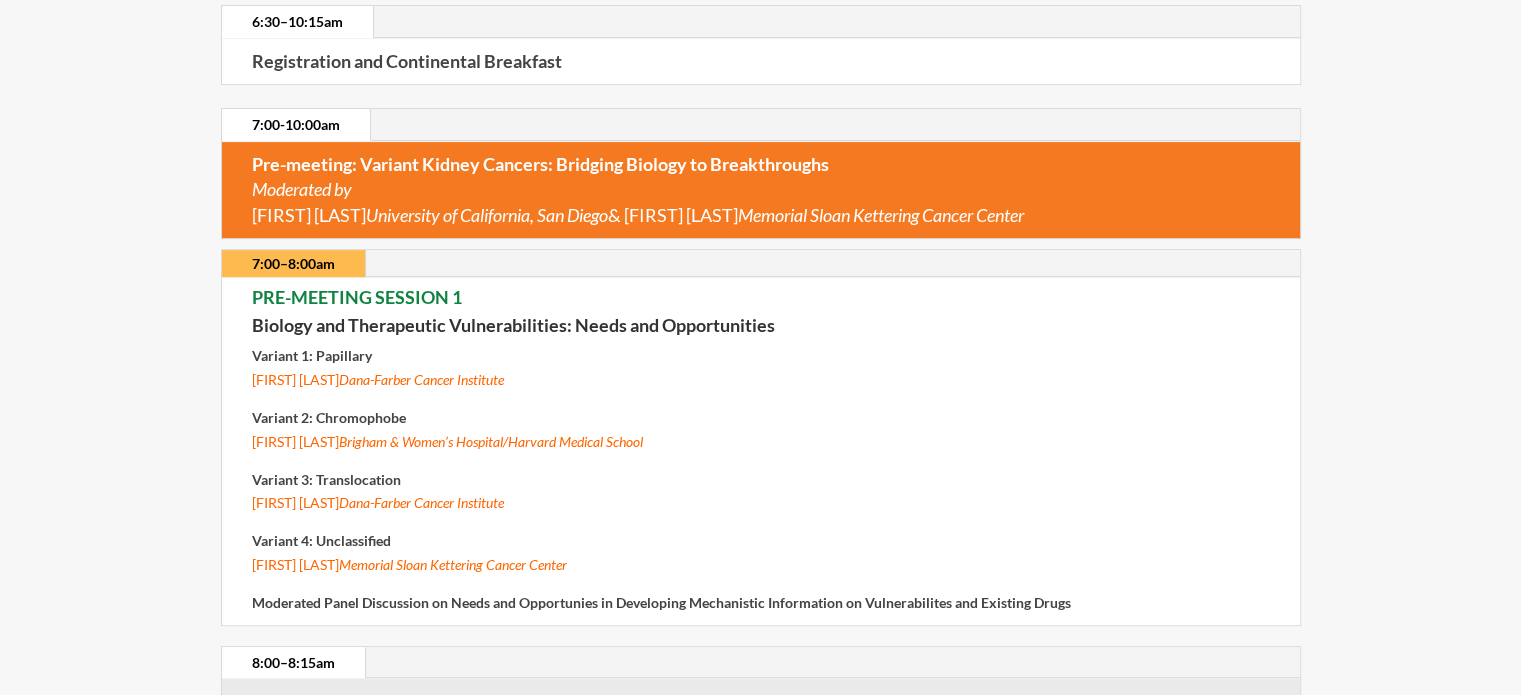 scroll, scrollTop: 727, scrollLeft: 0, axis: vertical 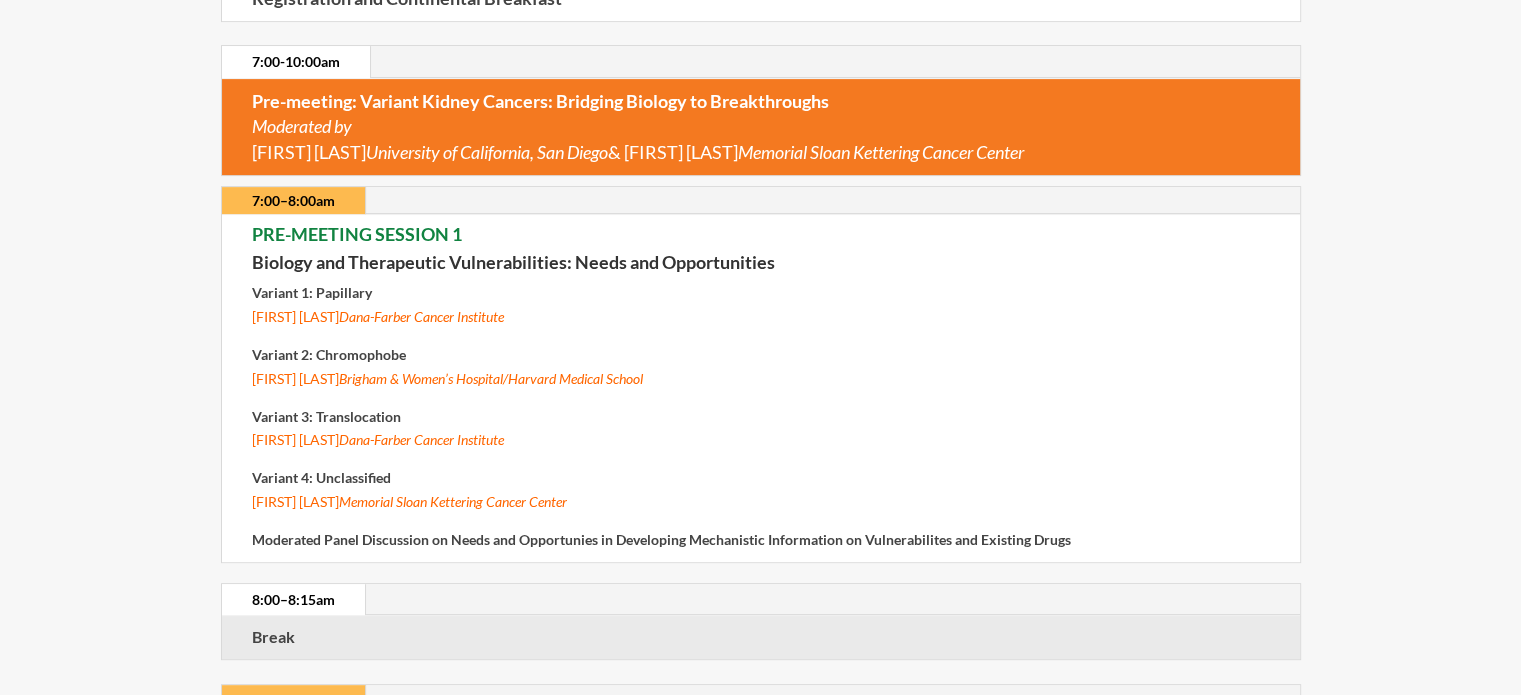click on "Pre-meeting: Variant Kidney Cancers: Bridging Biology to Breakthroughs" at bounding box center (540, 101) 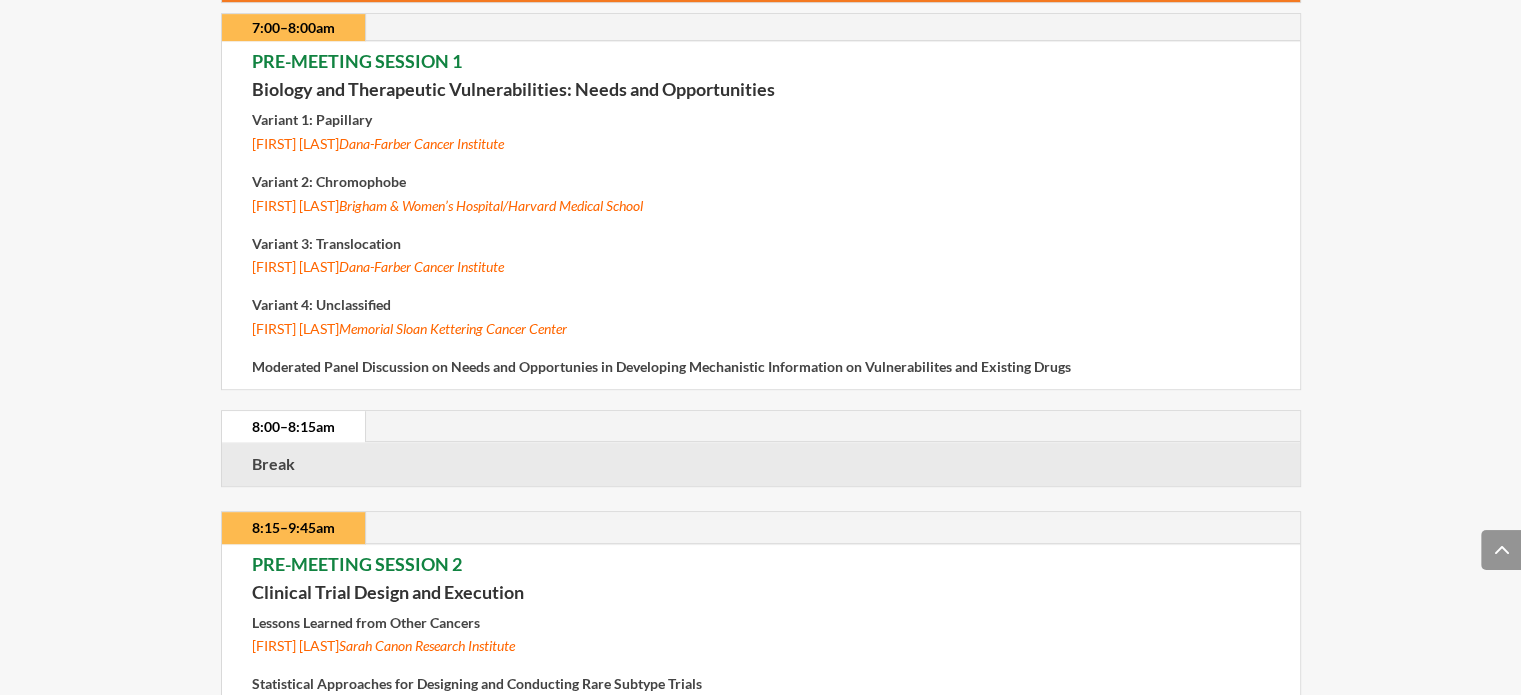 scroll, scrollTop: 894, scrollLeft: 0, axis: vertical 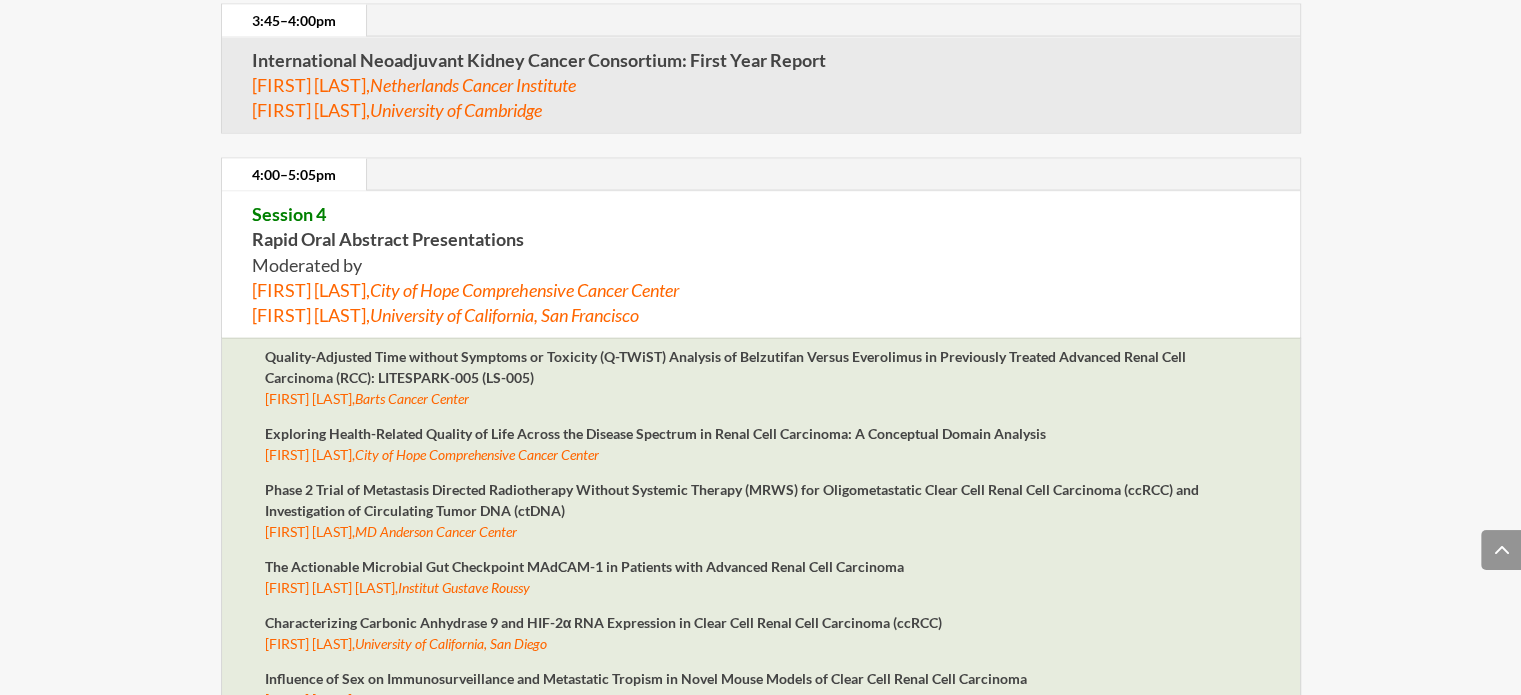 click on "Thomas Powles,  Barts Cancer Center" at bounding box center (367, 398) 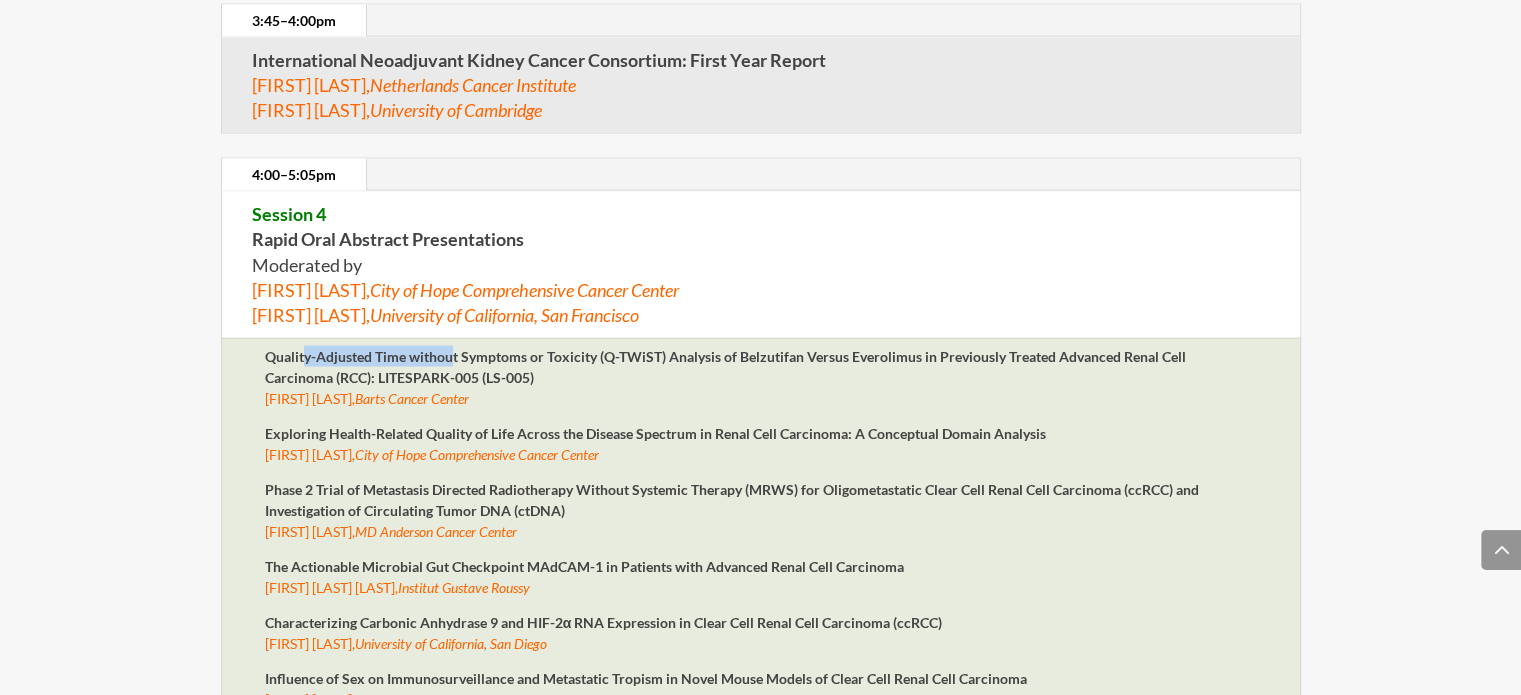 drag, startPoint x: 306, startPoint y: 348, endPoint x: 456, endPoint y: 339, distance: 150.26976 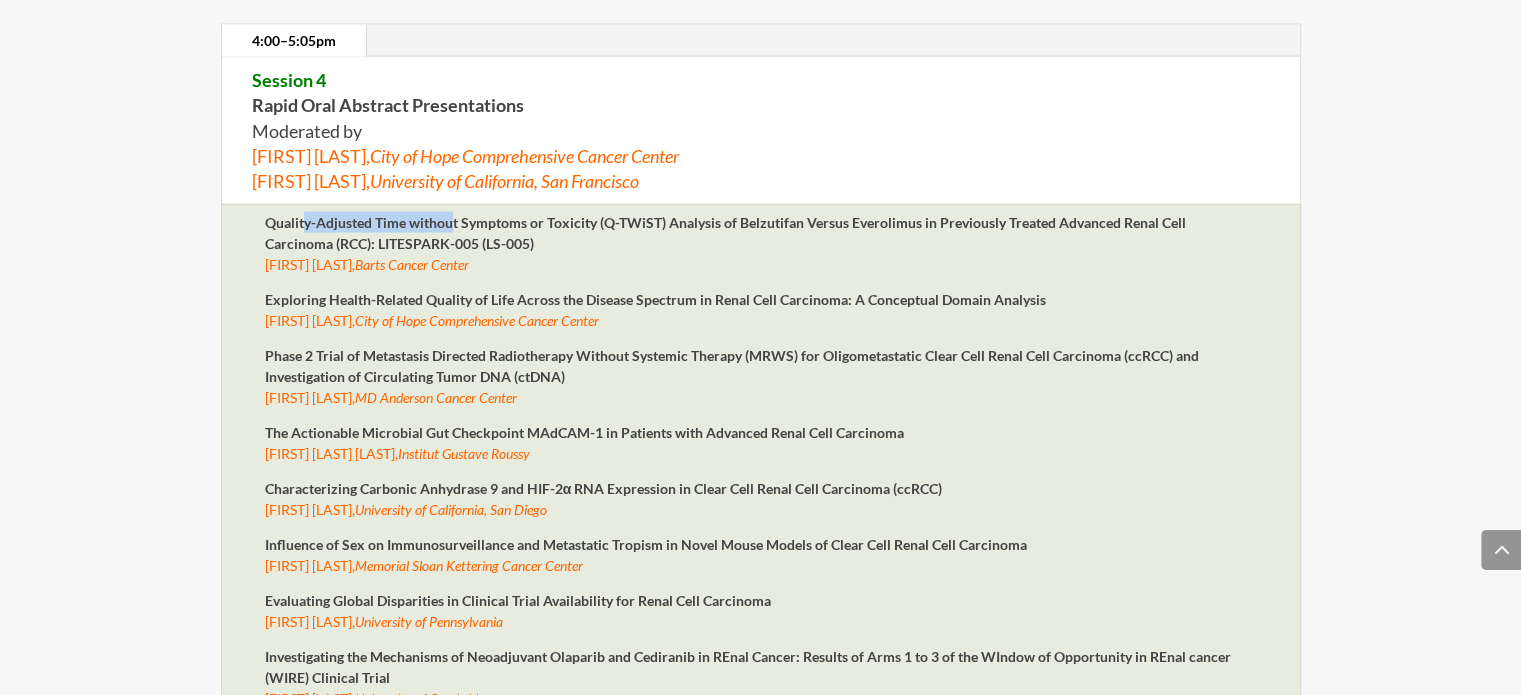 scroll, scrollTop: 4252, scrollLeft: 0, axis: vertical 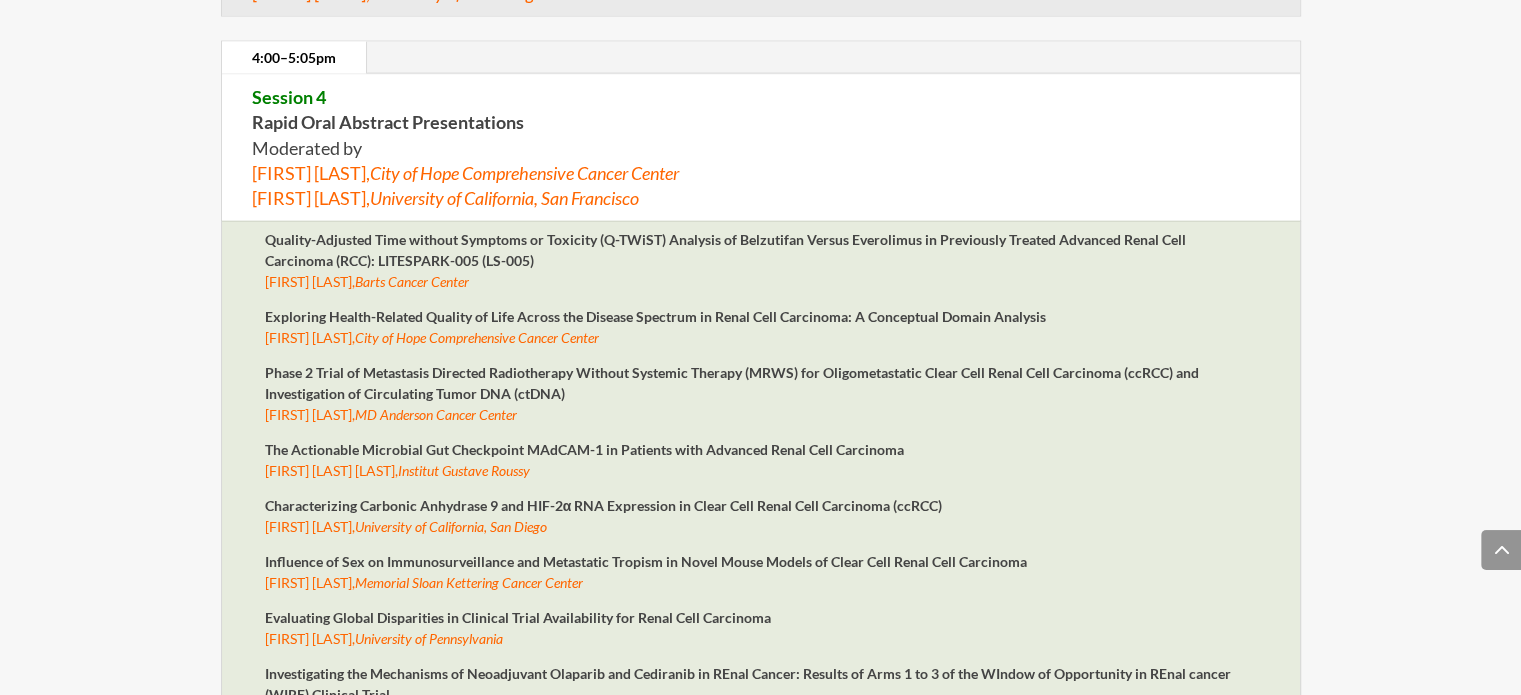 click on "Quality-Adjusted Time without Symptoms or Toxicity (Q-TWiST) Analysis of Belzutifan Versus Everolimus in Previously Treated Advanced Renal Cell Carcinoma (RCC): LITESPARK-005 (LS-005)" at bounding box center (725, 250) 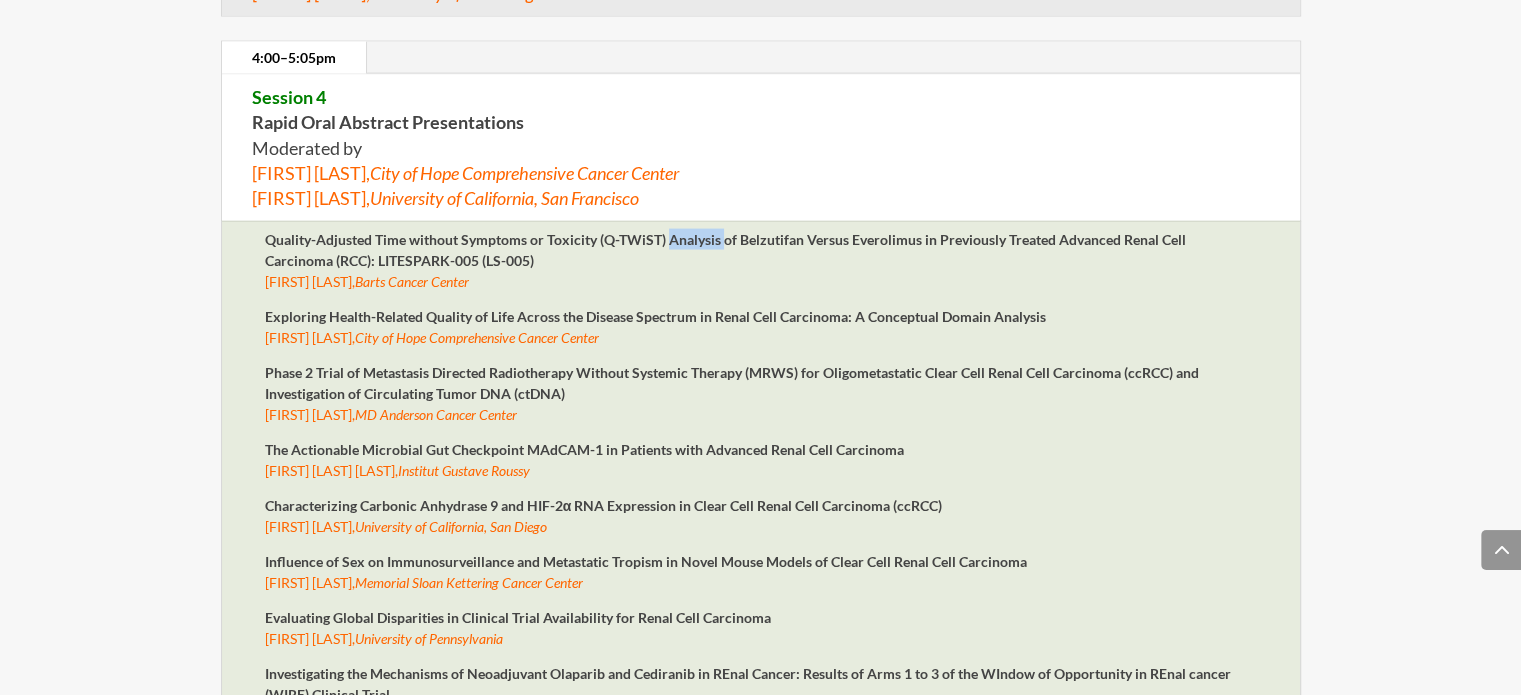 click on "Quality-Adjusted Time without Symptoms or Toxicity (Q-TWiST) Analysis of Belzutifan Versus Everolimus in Previously Treated Advanced Renal Cell Carcinoma (RCC): LITESPARK-005 (LS-005)" at bounding box center (725, 250) 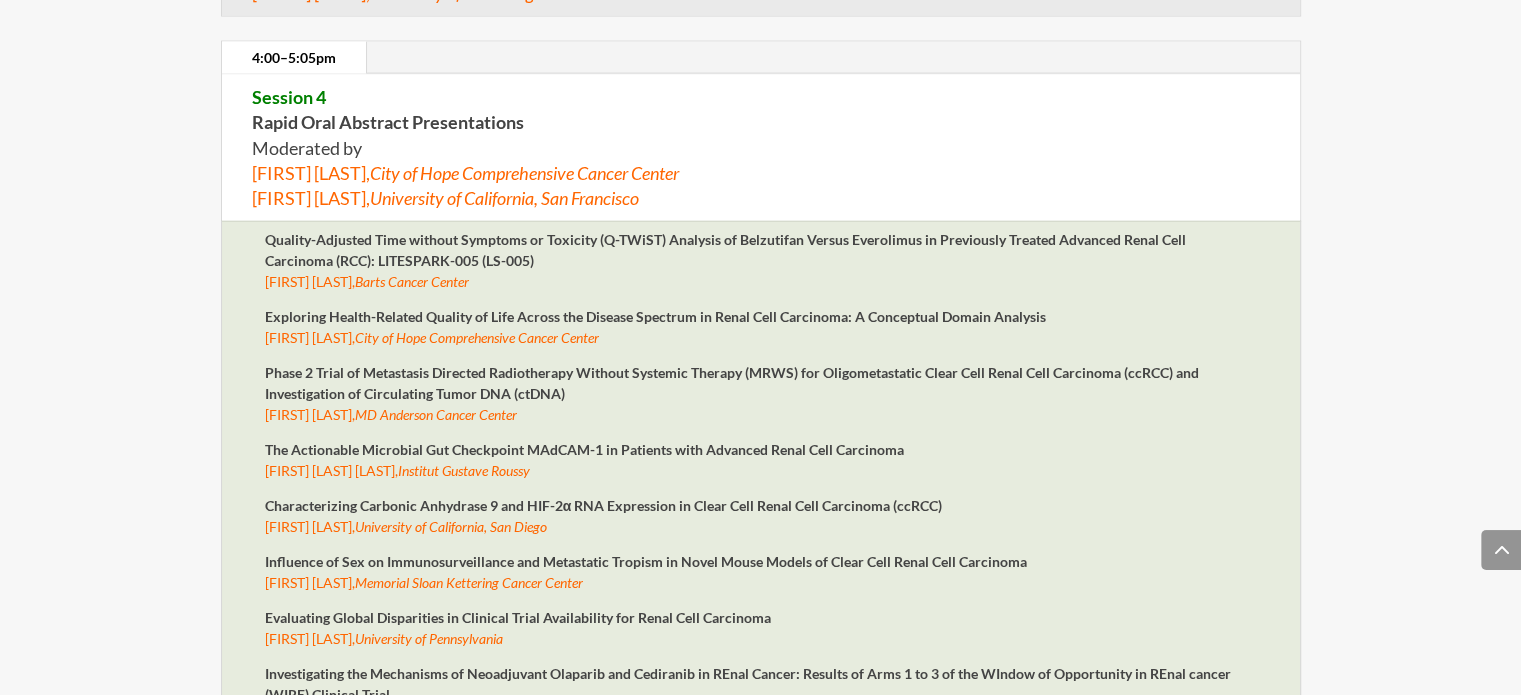 click on "Quality-Adjusted Time without Symptoms or Toxicity (Q-TWiST) Analysis of Belzutifan Versus Everolimus in Previously Treated Advanced Renal Cell Carcinoma (RCC): LITESPARK-005 (LS-005)" at bounding box center [725, 250] 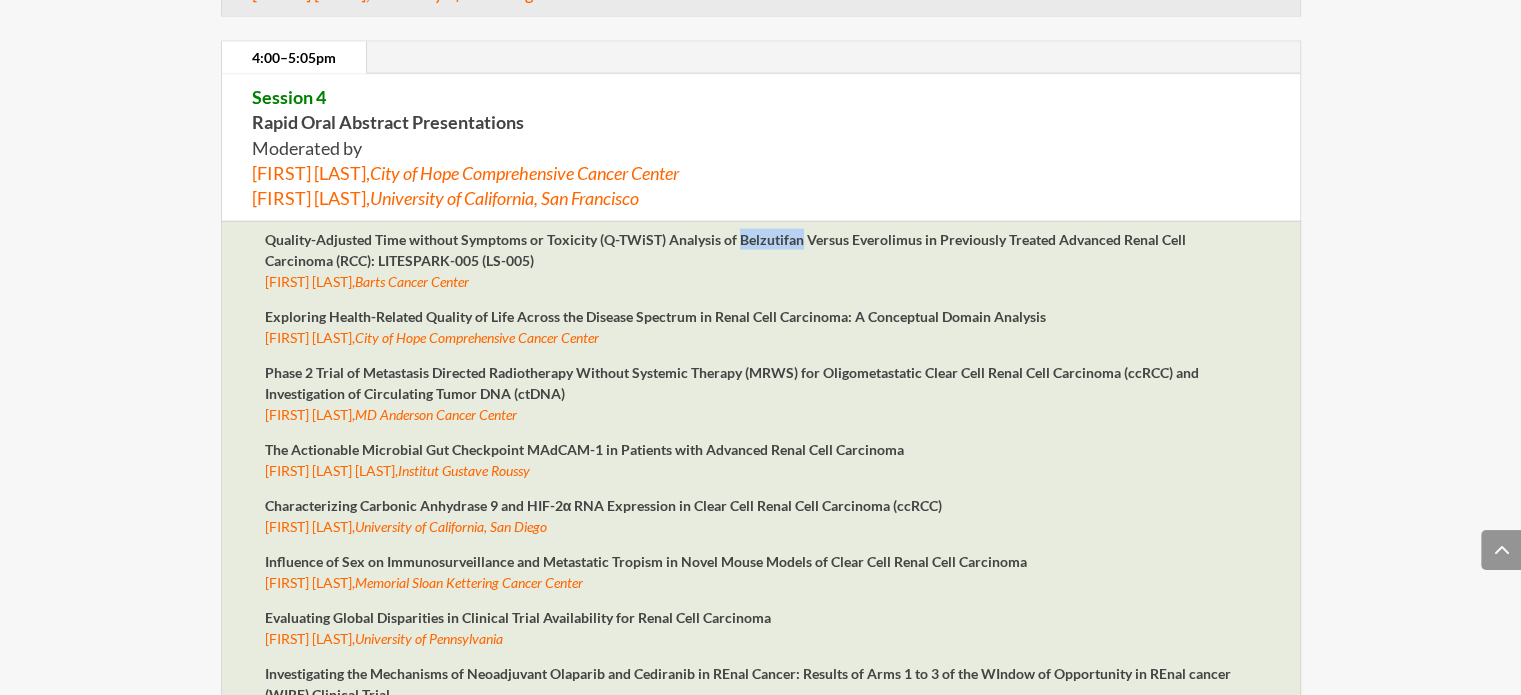 click on "Quality-Adjusted Time without Symptoms or Toxicity (Q-TWiST) Analysis of Belzutifan Versus Everolimus in Previously Treated Advanced Renal Cell Carcinoma (RCC): LITESPARK-005 (LS-005)" at bounding box center [725, 250] 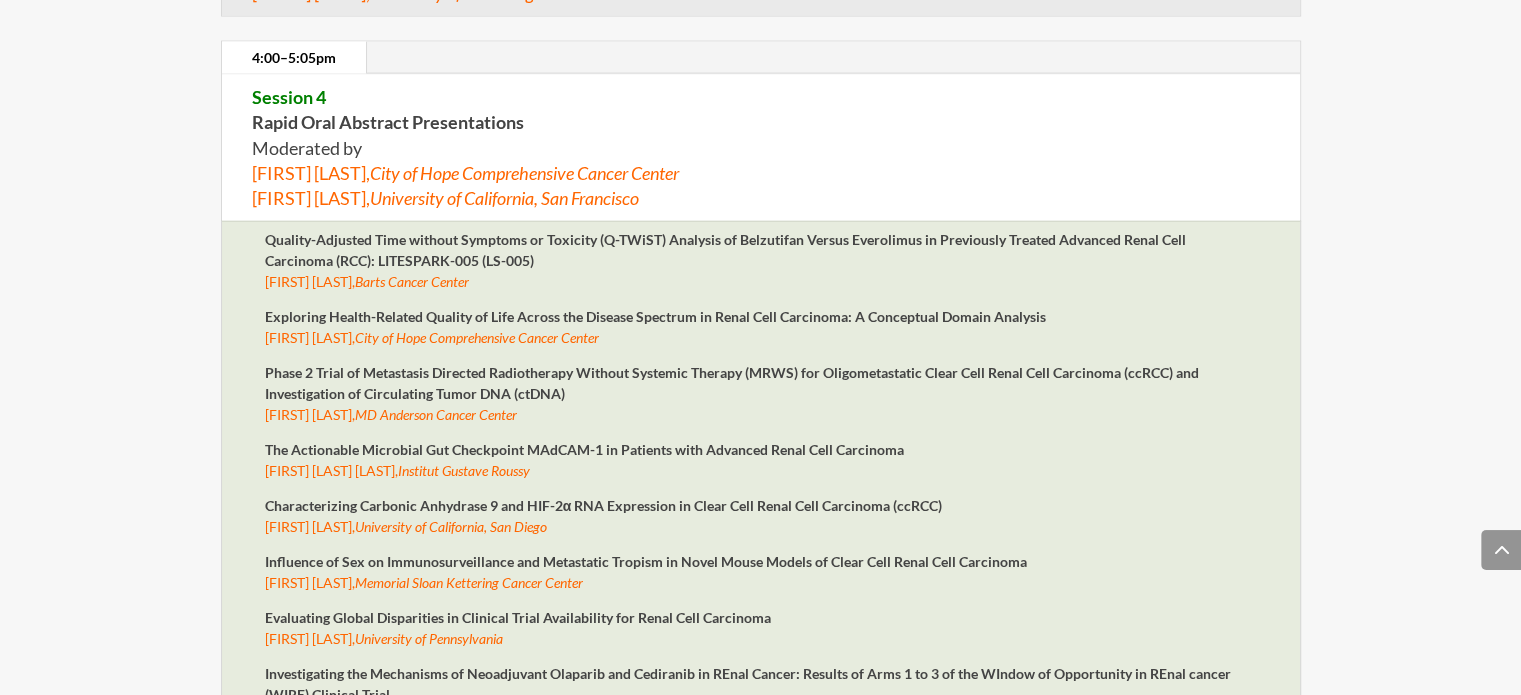 click on "Quality-Adjusted Time without Symptoms or Toxicity (Q-TWiST) Analysis of Belzutifan Versus Everolimus in Previously Treated Advanced Renal Cell Carcinoma (RCC): LITESPARK-005 (LS-005) Thomas Powles,  Barts Cancer Center Exploring Health-Related Quality of Life Across the Disease Spectrum in Renal Cell Carcinoma: A Conceptual Domain Analysis Koral Shah,  City of Hope Comprehensive Cancer Center Phase 2 Trial of Metastasis Directed Radiotherapy Without Systemic Therapy (MRWS) for Oligometastatic Clear Cell Renal Cell Carcinoma (ccRCC) and Investigation of Circulating Tumor DNA (ctDNA) Chad Tang,  MD Anderson Cancer Center The Actionable Microbial Gut Checkpoint MAdCAM-1 in Patients with Advanced Renal Cell Carcinoma Carolina Alves Costa Silva,  Institut   Gustave Roussy Characterizing Carbonic Anhydrase 9 and HIF-2α RNA Expression in Clear Cell Renal Cell Carcinoma (ccRCC) Yu-Wei Chen,  University of California, San Diego Doris Zheng,  Memorial Sloan Kettering Cancer Center Ruchi Agarwal,  James Jones," at bounding box center [761, 509] 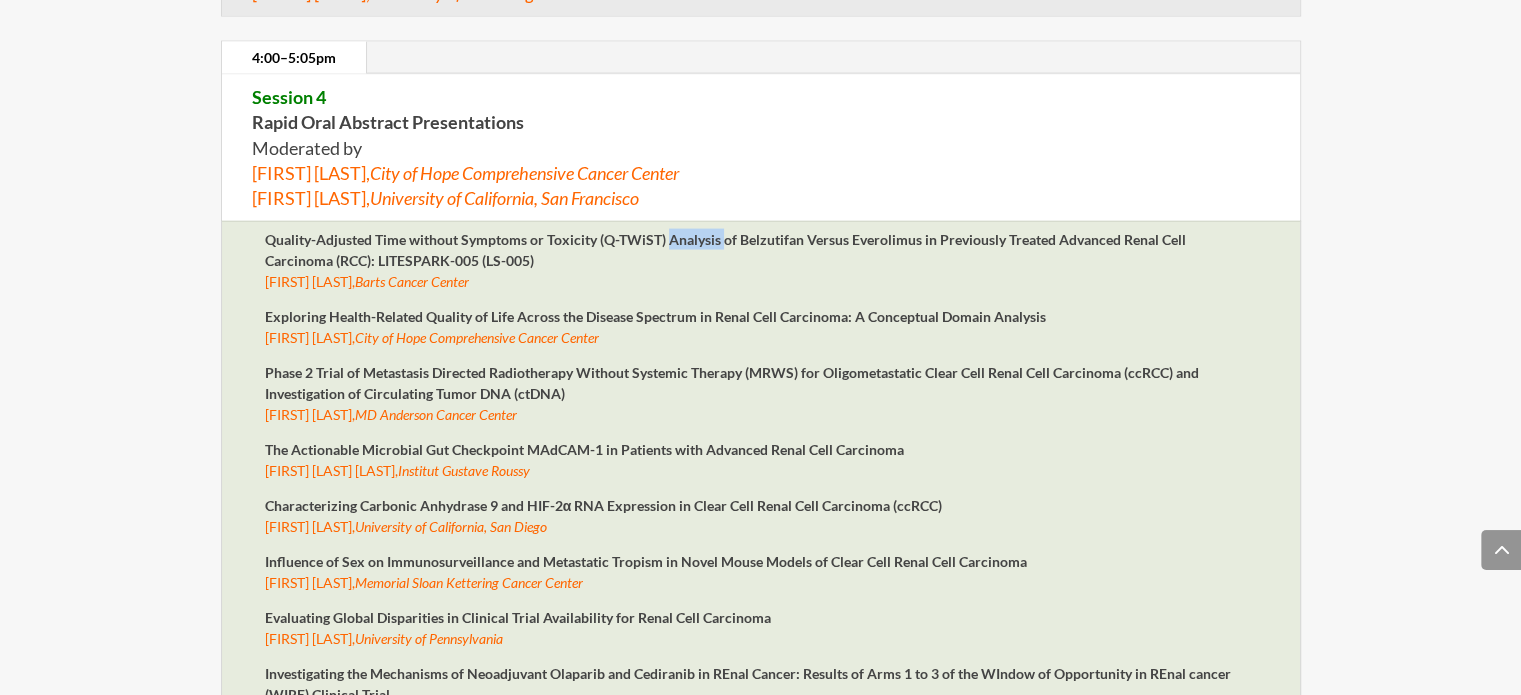 click on "Quality-Adjusted Time without Symptoms or Toxicity (Q-TWiST) Analysis of Belzutifan Versus Everolimus in Previously Treated Advanced Renal Cell Carcinoma (RCC): LITESPARK-005 (LS-005) Thomas Powles,  Barts Cancer Center Exploring Health-Related Quality of Life Across the Disease Spectrum in Renal Cell Carcinoma: A Conceptual Domain Analysis Koral Shah,  City of Hope Comprehensive Cancer Center Phase 2 Trial of Metastasis Directed Radiotherapy Without Systemic Therapy (MRWS) for Oligometastatic Clear Cell Renal Cell Carcinoma (ccRCC) and Investigation of Circulating Tumor DNA (ctDNA) Chad Tang,  MD Anderson Cancer Center The Actionable Microbial Gut Checkpoint MAdCAM-1 in Patients with Advanced Renal Cell Carcinoma Carolina Alves Costa Silva,  Institut   Gustave Roussy Characterizing Carbonic Anhydrase 9 and HIF-2α RNA Expression in Clear Cell Renal Cell Carcinoma (ccRCC) Yu-Wei Chen,  University of California, San Diego Doris Zheng,  Memorial Sloan Kettering Cancer Center Ruchi Agarwal,  James Jones," at bounding box center (761, 509) 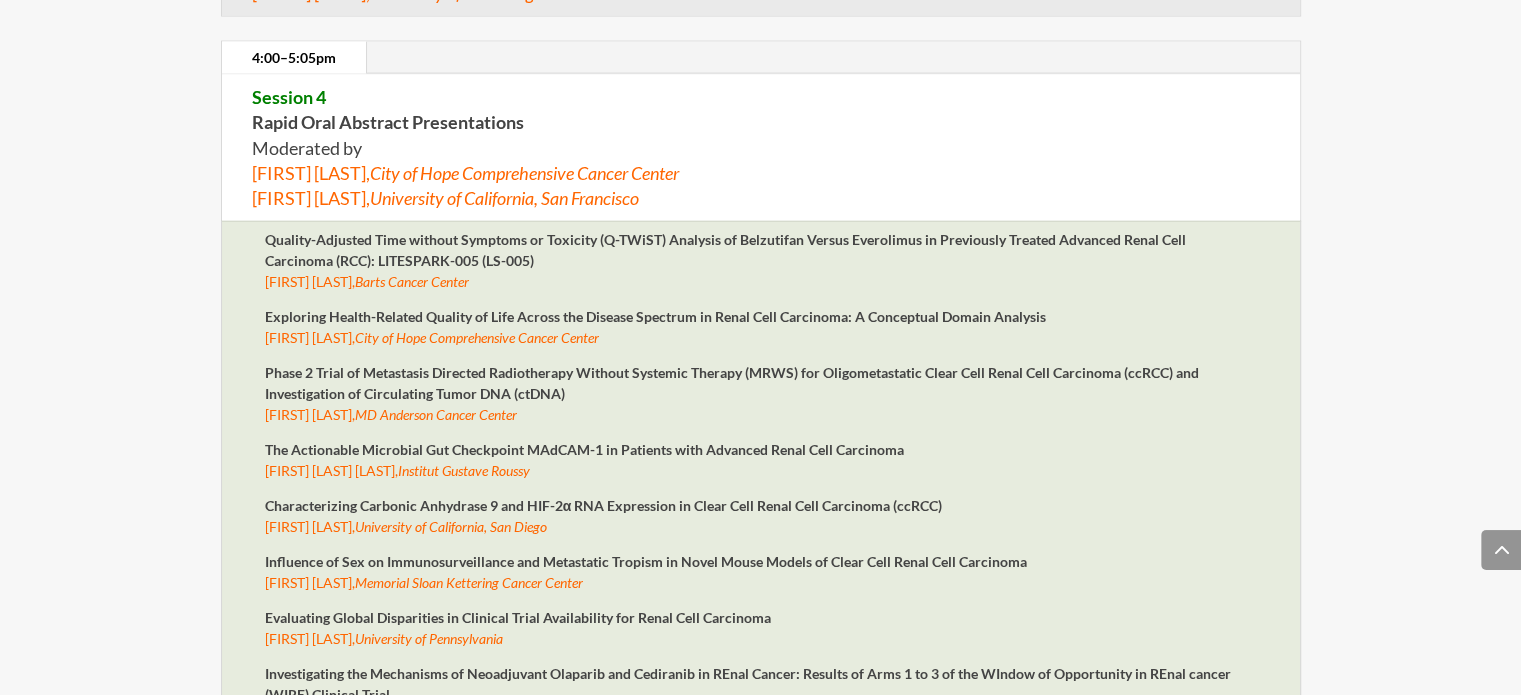 click on "Quality-Adjusted Time without Symptoms or Toxicity (Q-TWiST) Analysis of Belzutifan Versus Everolimus in Previously Treated Advanced Renal Cell Carcinoma (RCC): LITESPARK-005 (LS-005)" at bounding box center [725, 250] 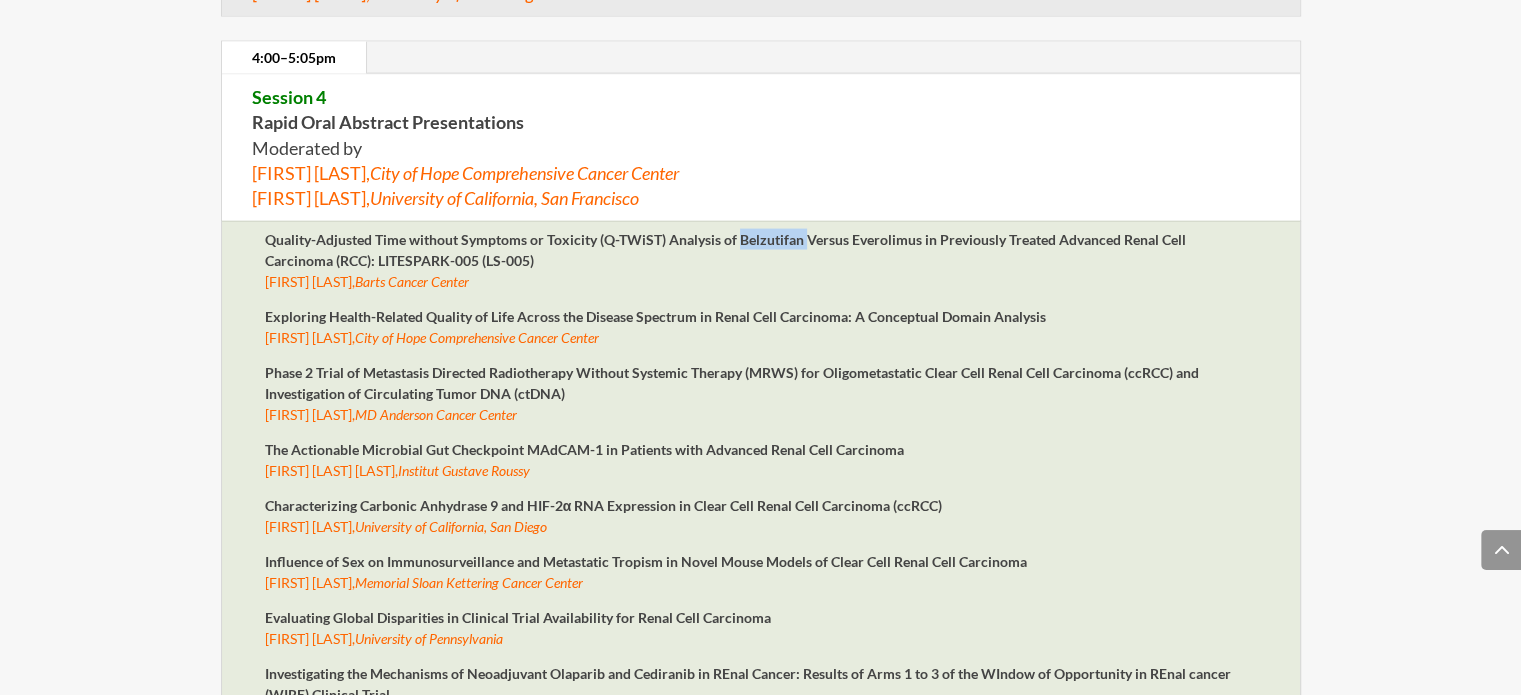 click on "Quality-Adjusted Time without Symptoms or Toxicity (Q-TWiST) Analysis of Belzutifan Versus Everolimus in Previously Treated Advanced Renal Cell Carcinoma (RCC): LITESPARK-005 (LS-005)" at bounding box center (725, 250) 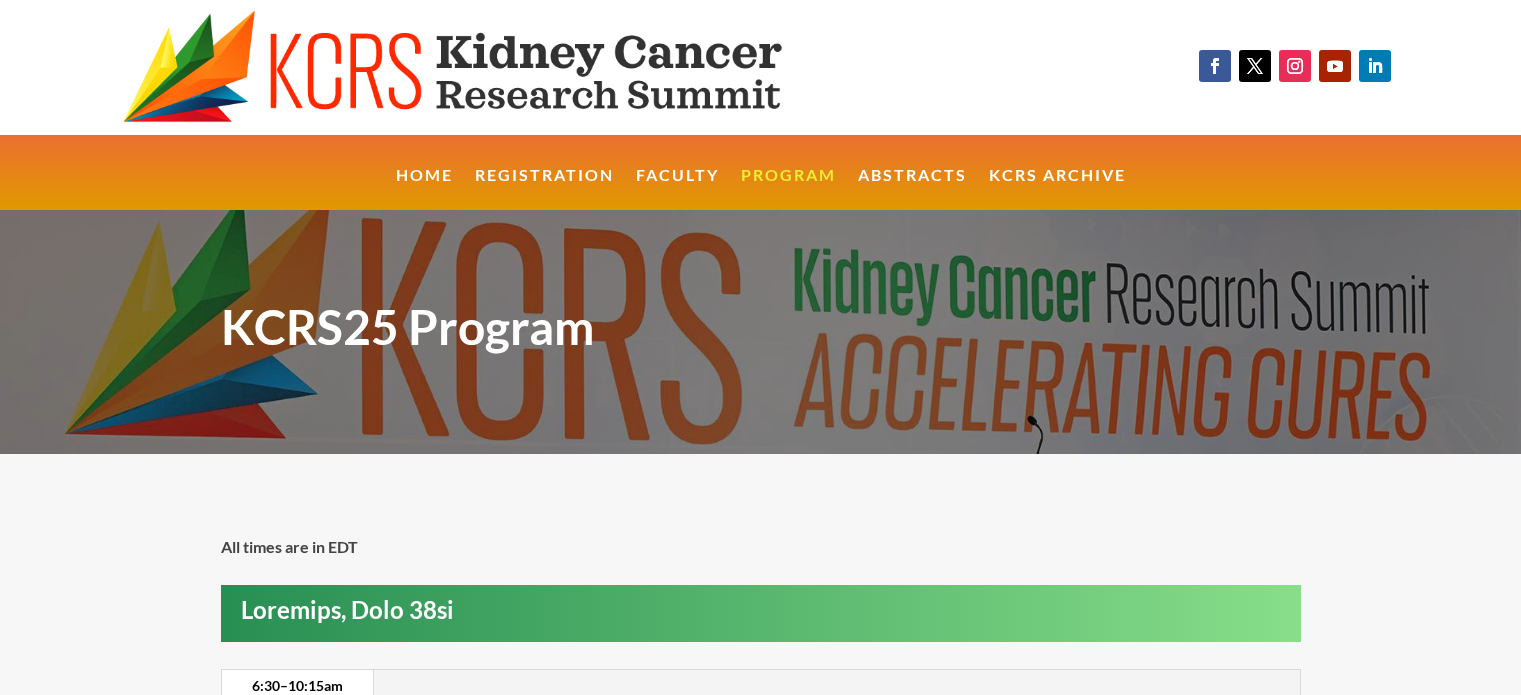 scroll, scrollTop: 3505, scrollLeft: 0, axis: vertical 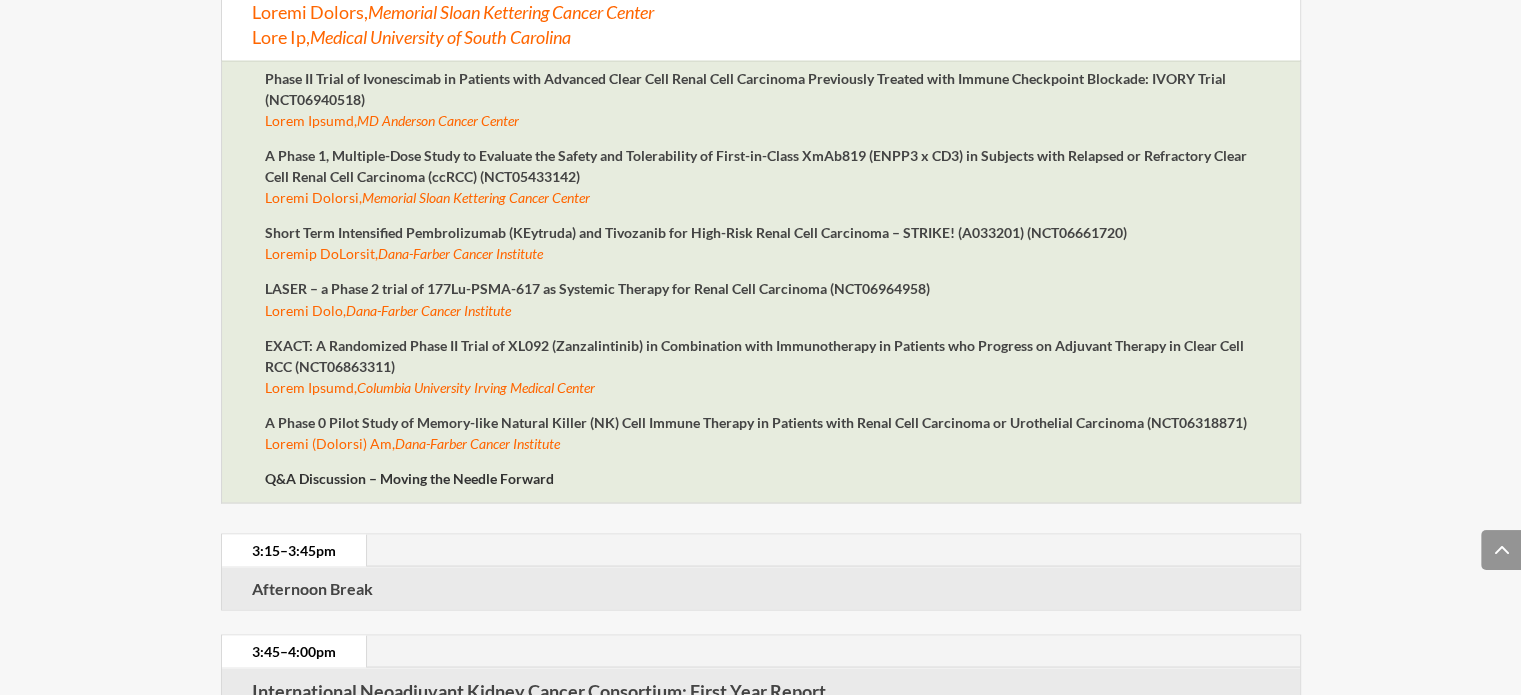click on "EXACT: A Randomized Phase II Trial of XL092 (Zanzalintinib) in Combination with Immunotherapy in Patients who Progress on Adjuvant Therapy in Clear Cell RCC (NCT06863311)" at bounding box center [745, 89] 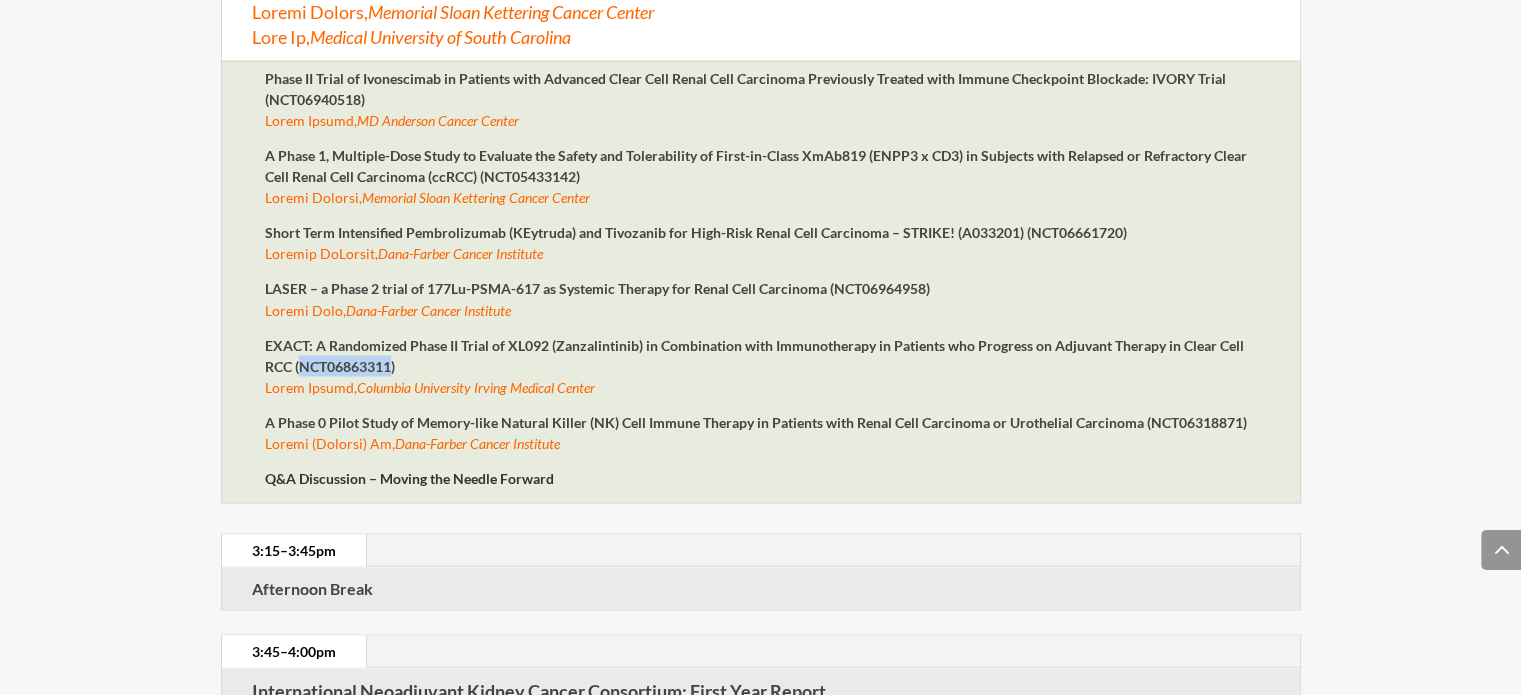 click on "EXACT: A Randomized Phase II Trial of XL092 (Zanzalintinib) in Combination with Immunotherapy in Patients who Progress on Adjuvant Therapy in Clear Cell RCC (NCT06863311)" at bounding box center (745, 89) 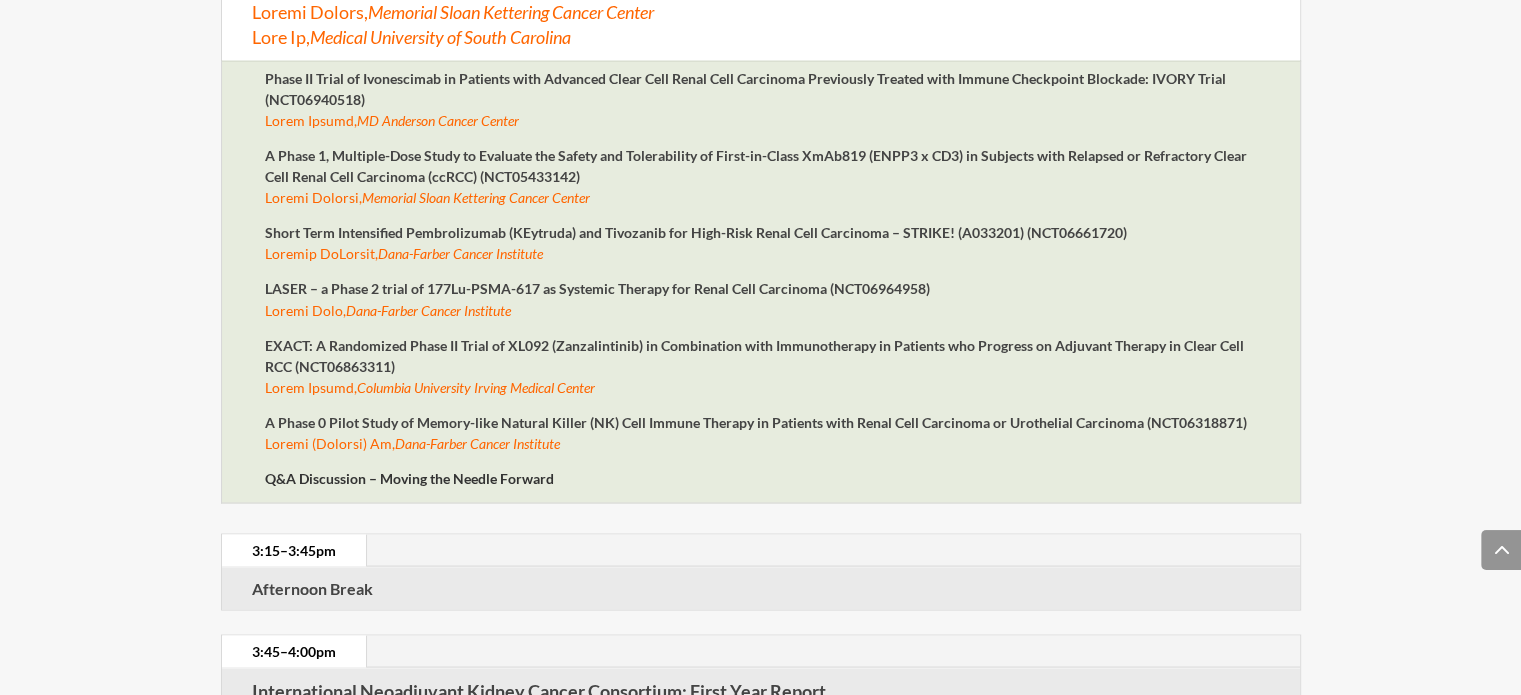 scroll, scrollTop: 7971, scrollLeft: 0, axis: vertical 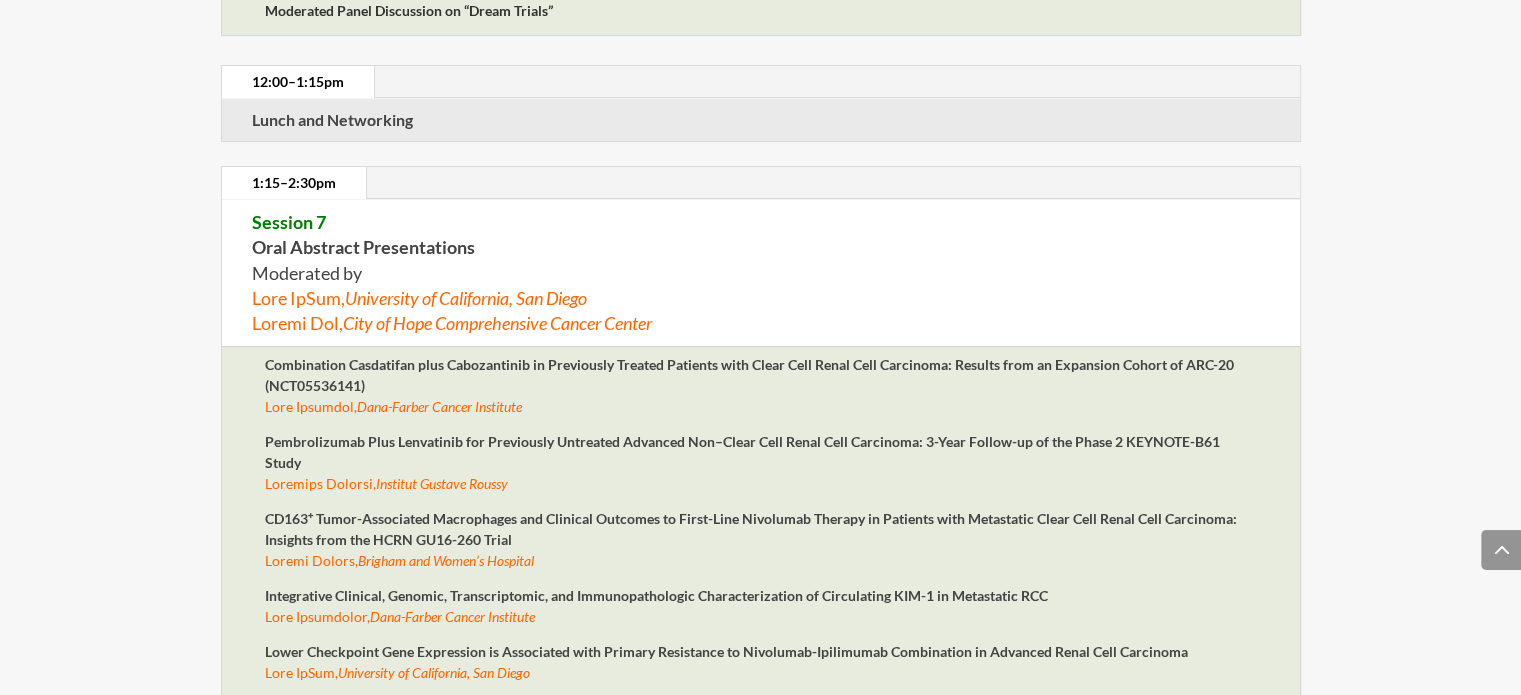 click on "Combination Casdatifan plus Cabozantinib in Previously Treated Patients with Clear Cell Renal Cell Carcinoma: Results from an Expansion Cohort of ARC-20 (NCT05536141)" at bounding box center [749, 375] 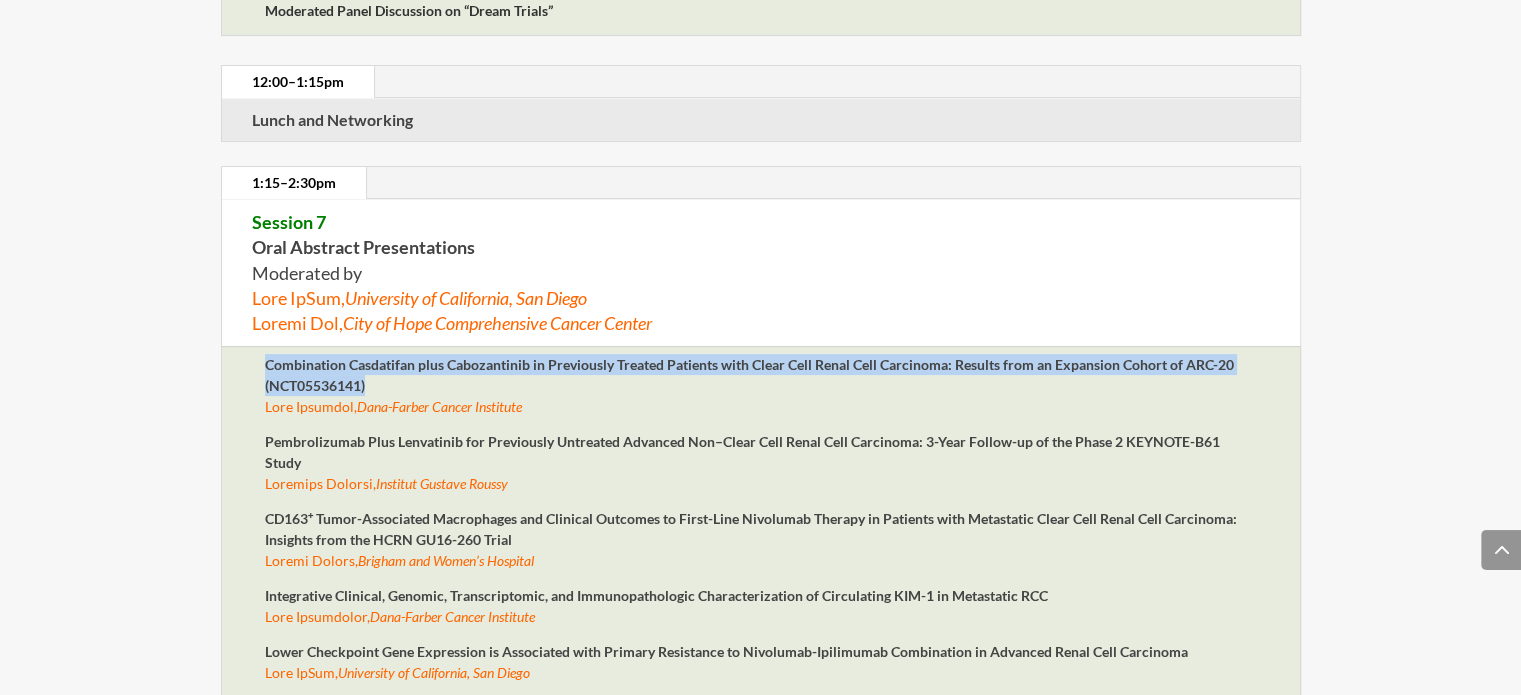 drag, startPoint x: 264, startPoint y: 349, endPoint x: 374, endPoint y: 366, distance: 111.305885 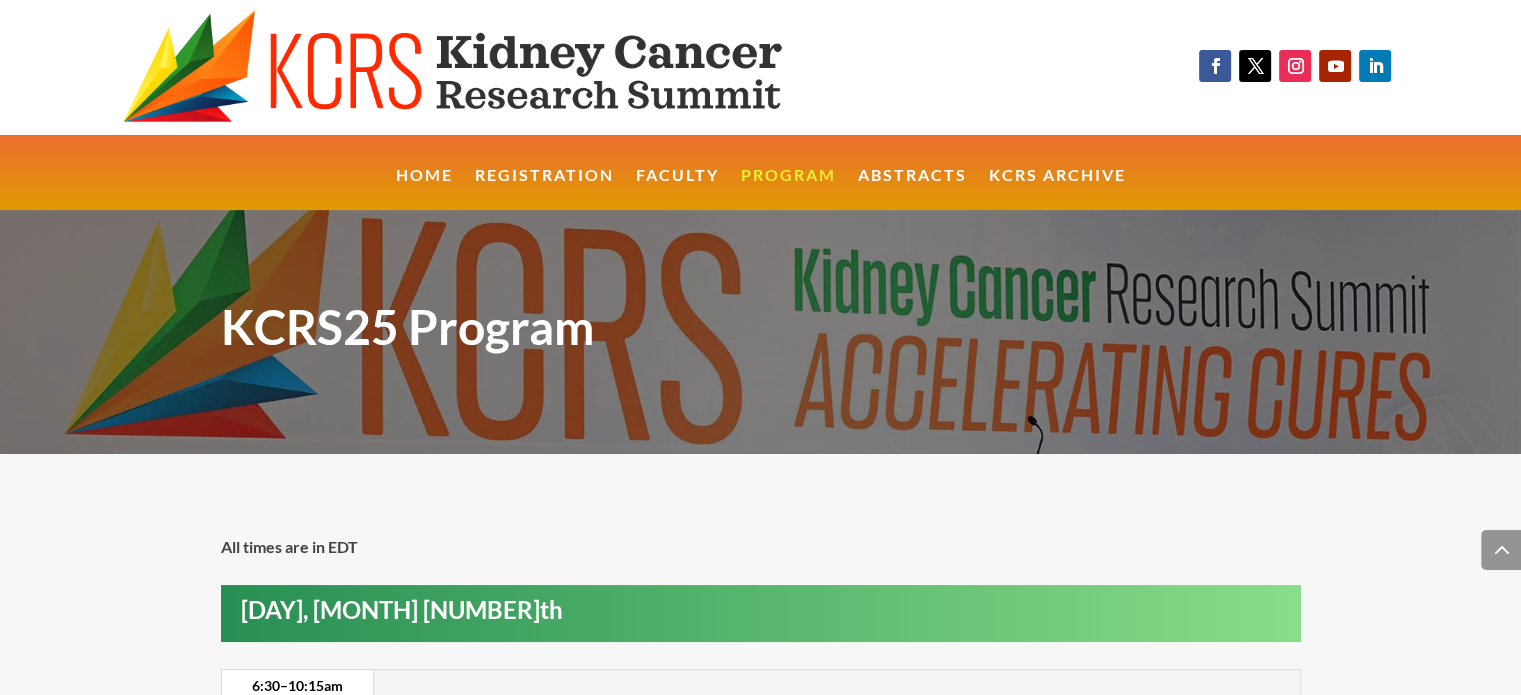 scroll, scrollTop: 4135, scrollLeft: 0, axis: vertical 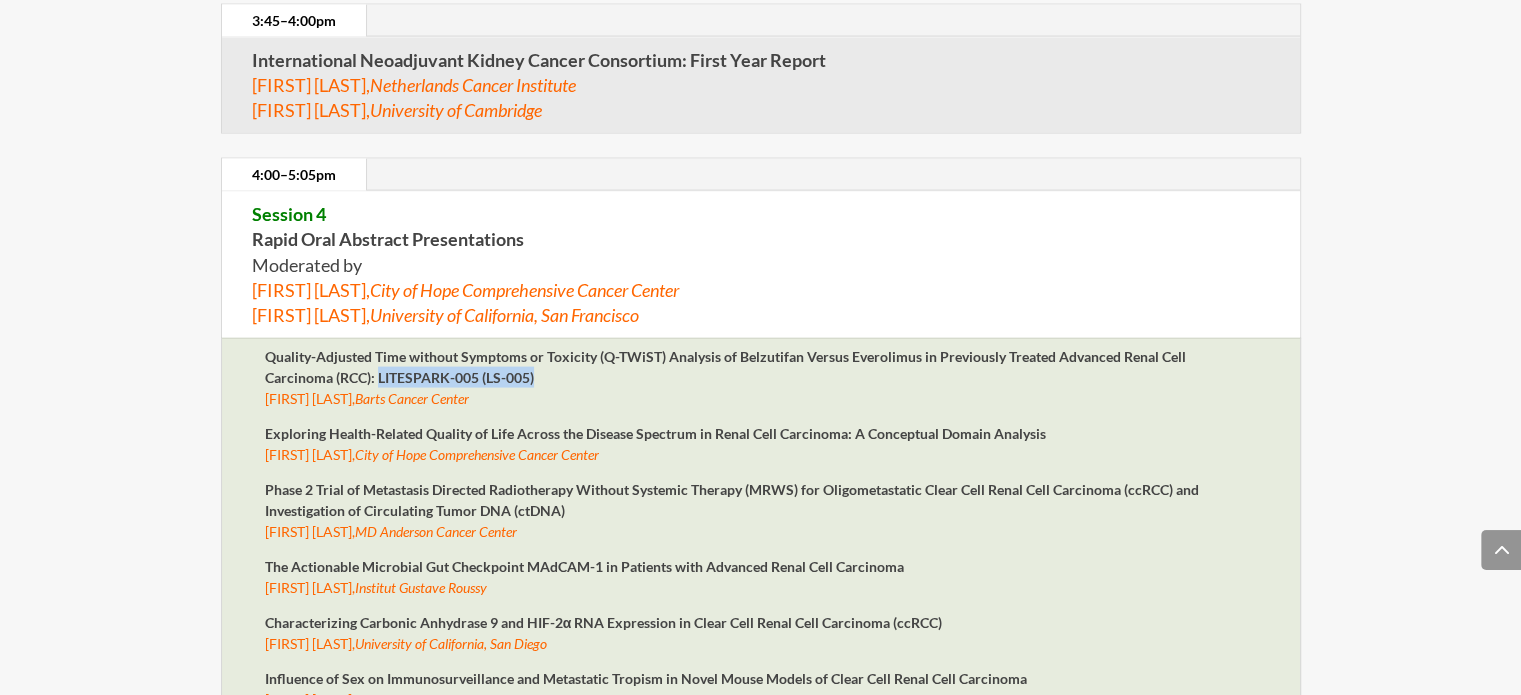 drag, startPoint x: 308, startPoint y: 365, endPoint x: 476, endPoint y: 365, distance: 168 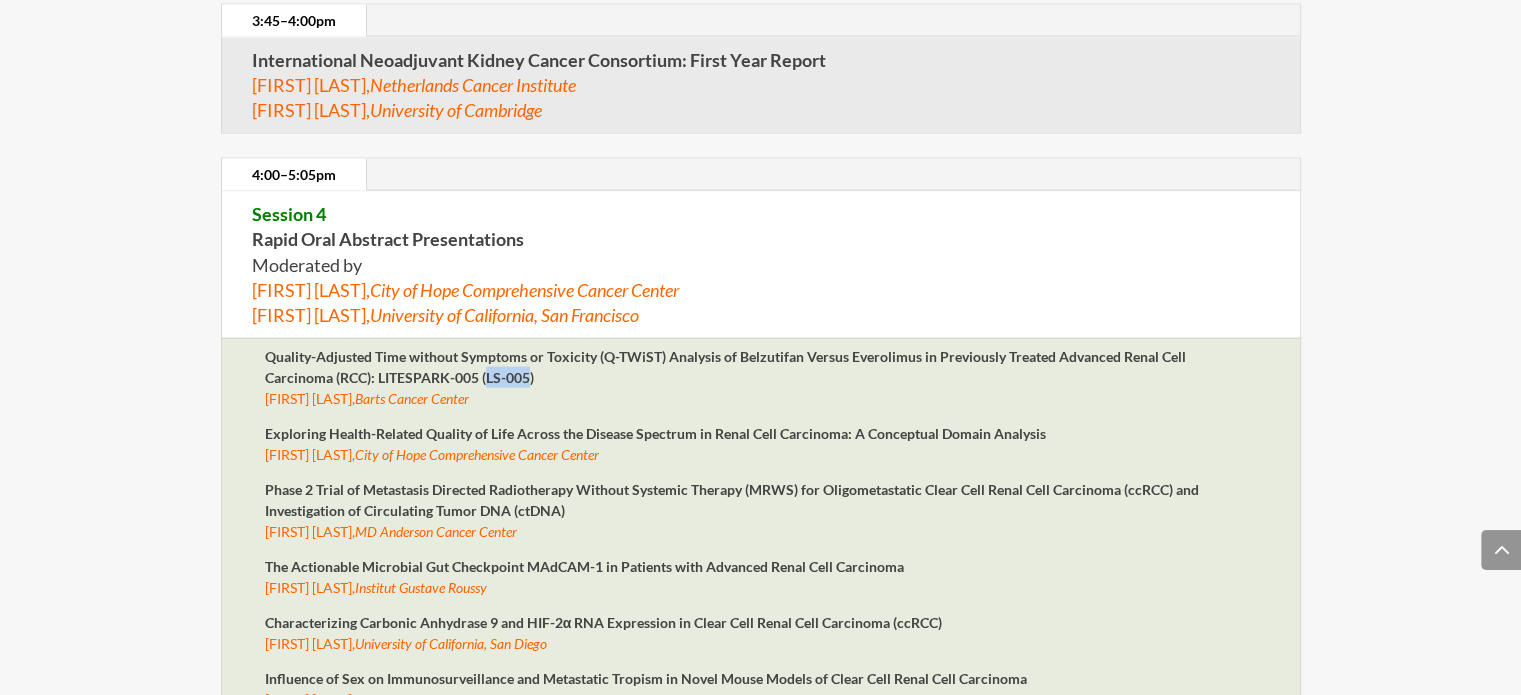 drag, startPoint x: 416, startPoint y: 367, endPoint x: 456, endPoint y: 368, distance: 40.012497 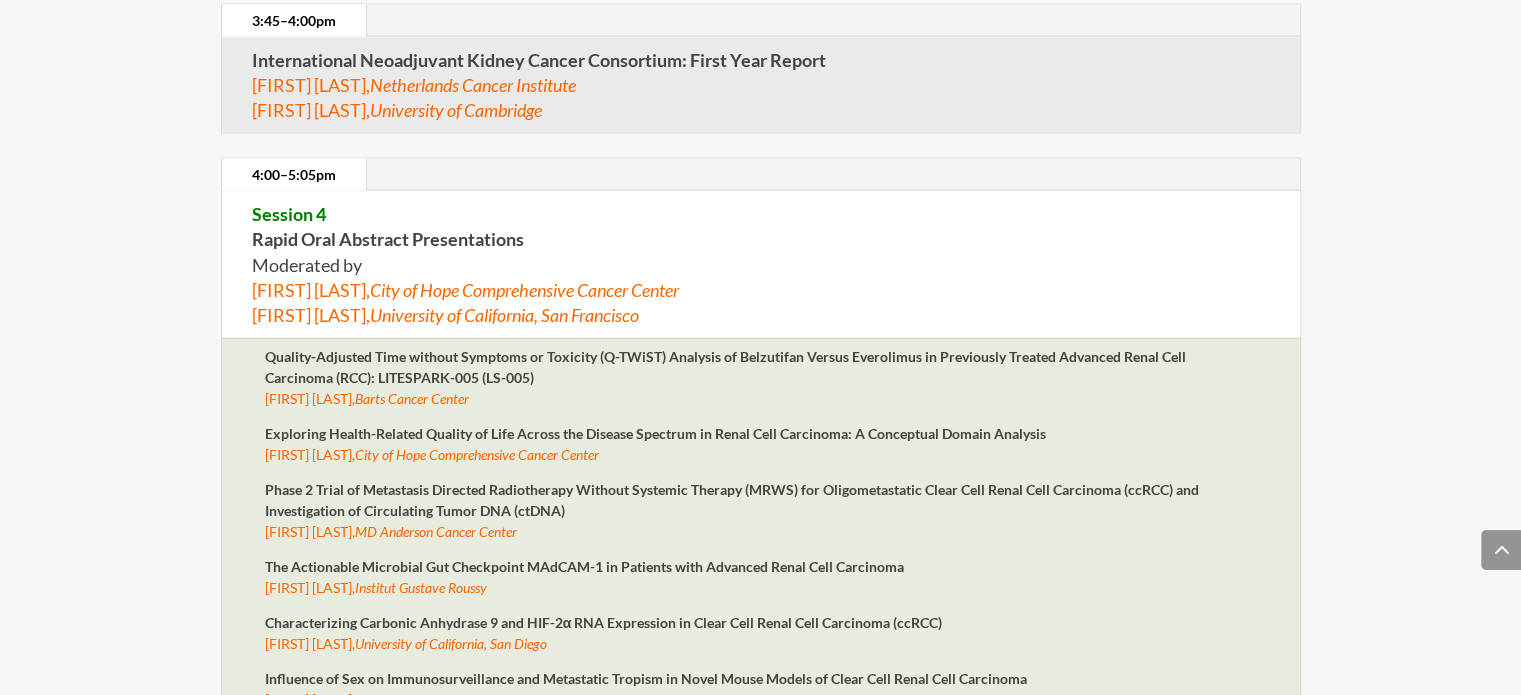 click on "Quality-Adjusted Time without Symptoms or Toxicity (Q-TWiST) Analysis of Belzutifan Versus Everolimus in Previously Treated Advanced Renal Cell Carcinoma (RCC): LITESPARK-005 (LS-005)" at bounding box center [725, 367] 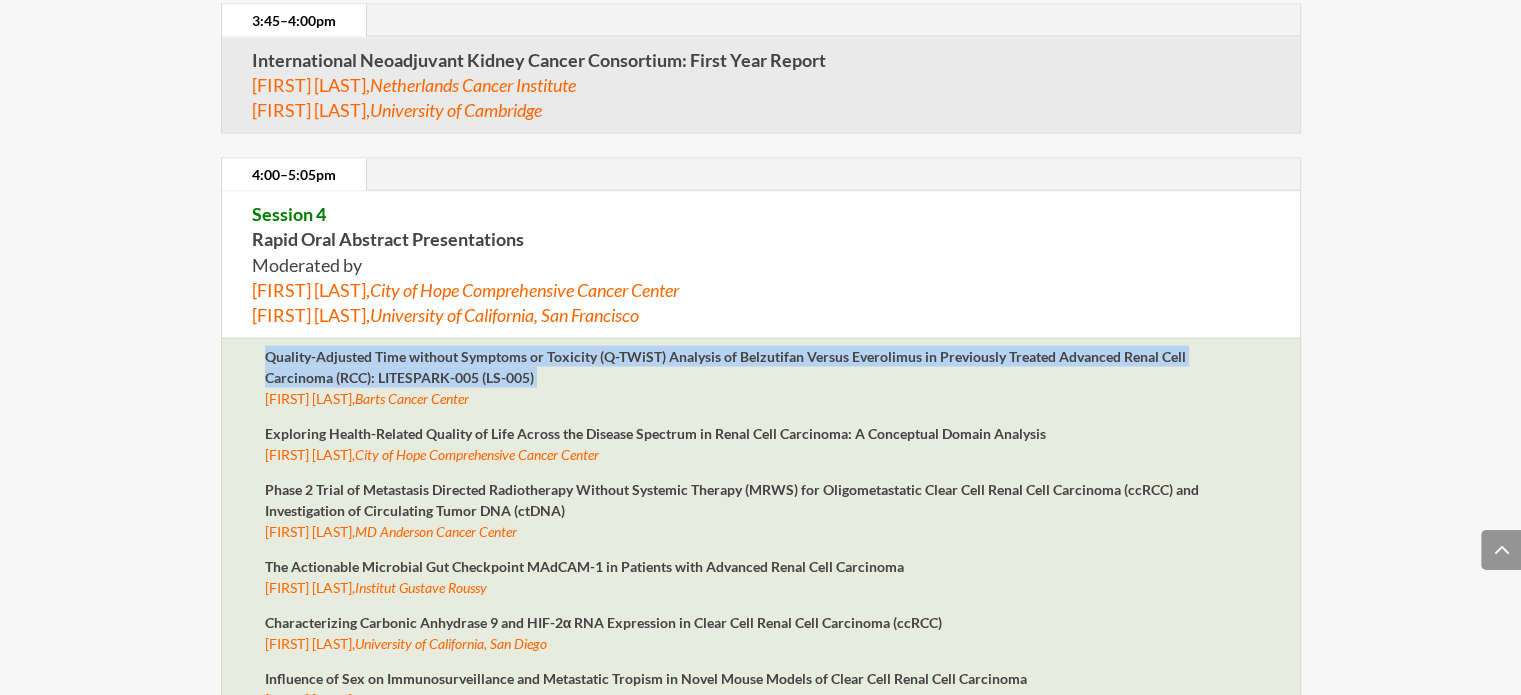 drag, startPoint x: 267, startPoint y: 349, endPoint x: 464, endPoint y: 363, distance: 197.49684 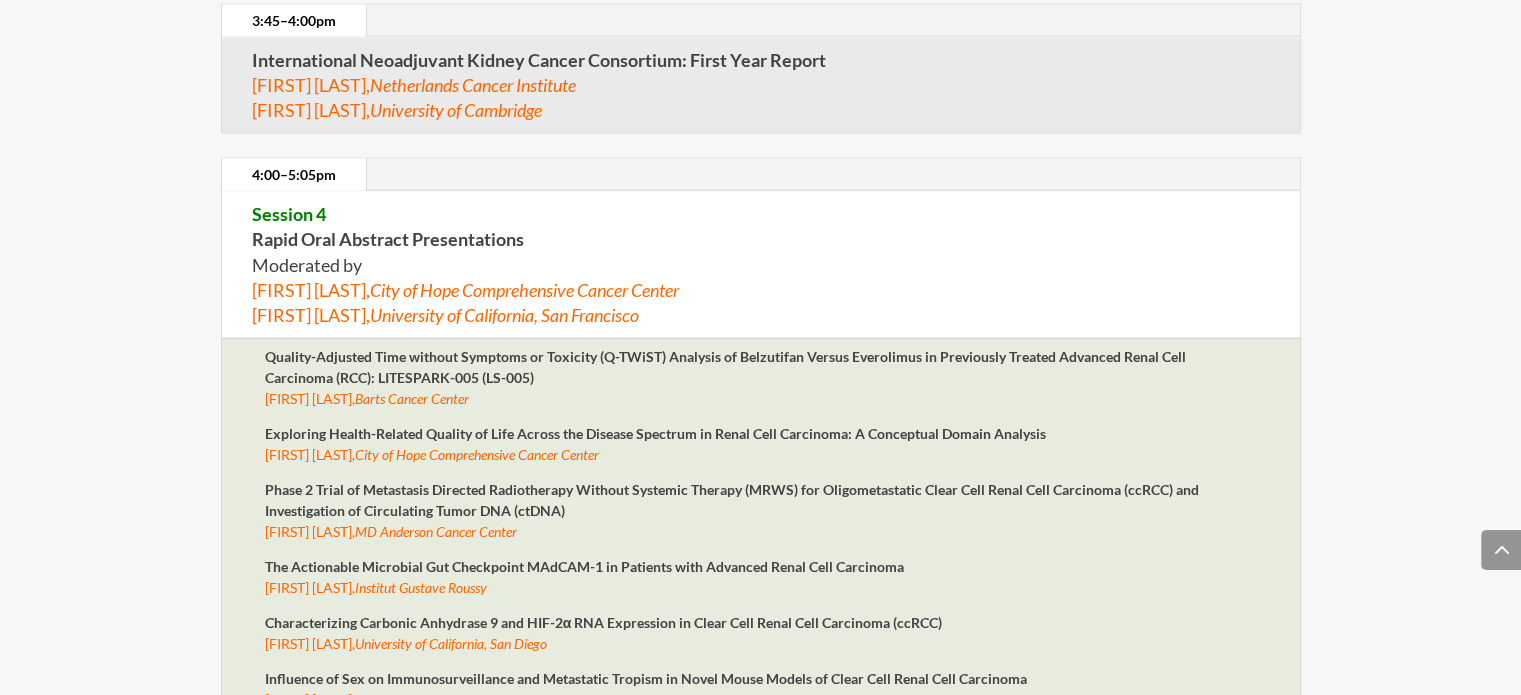 scroll, scrollTop: 8709, scrollLeft: 0, axis: vertical 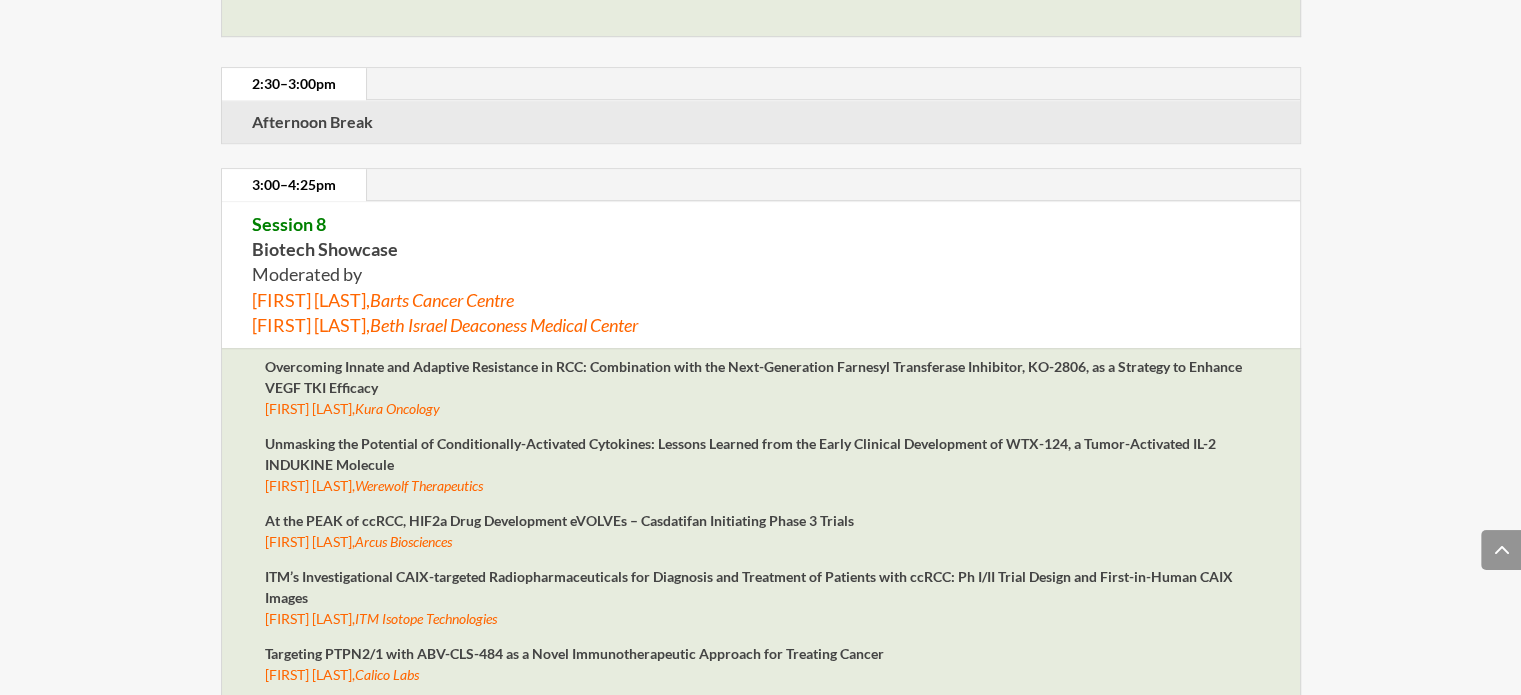 drag, startPoint x: 487, startPoint y: 340, endPoint x: 568, endPoint y: 342, distance: 81.02469 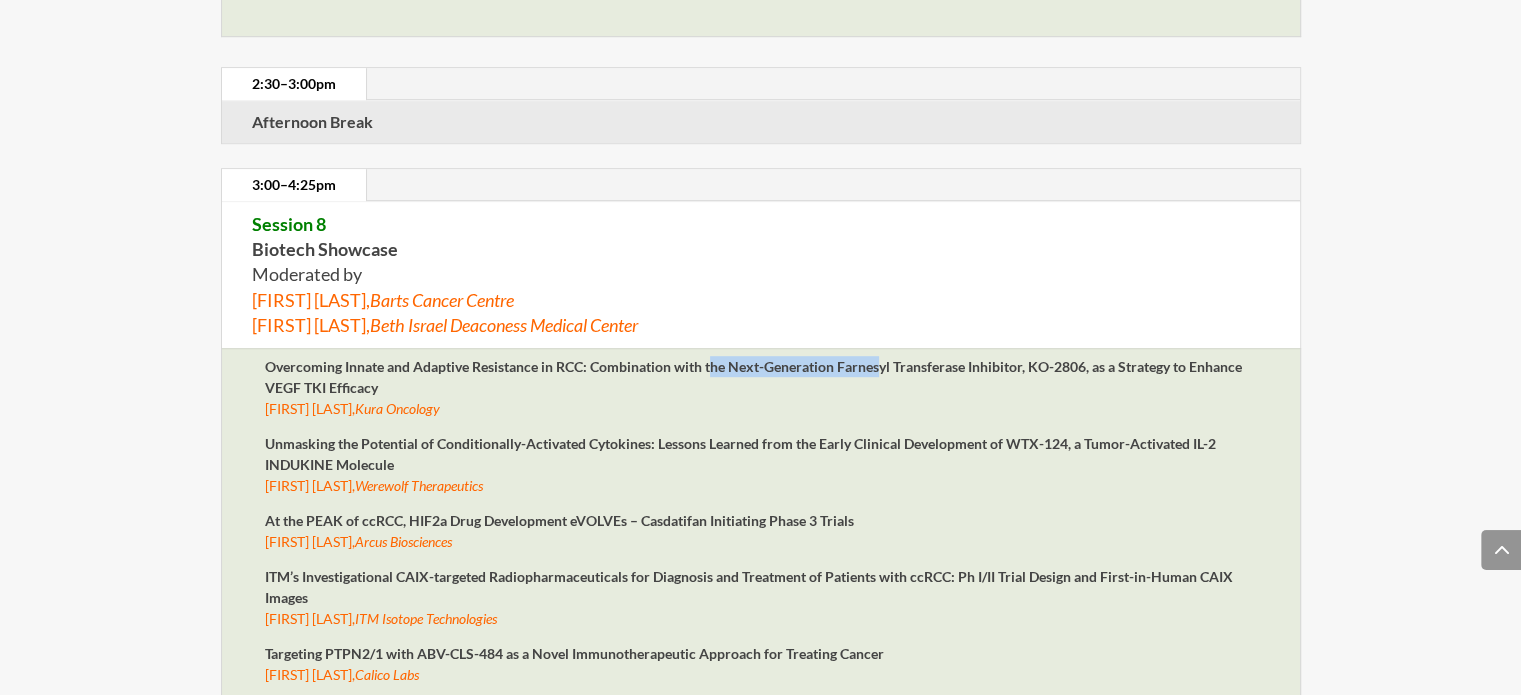 drag, startPoint x: 709, startPoint y: 340, endPoint x: 880, endPoint y: 342, distance: 171.01169 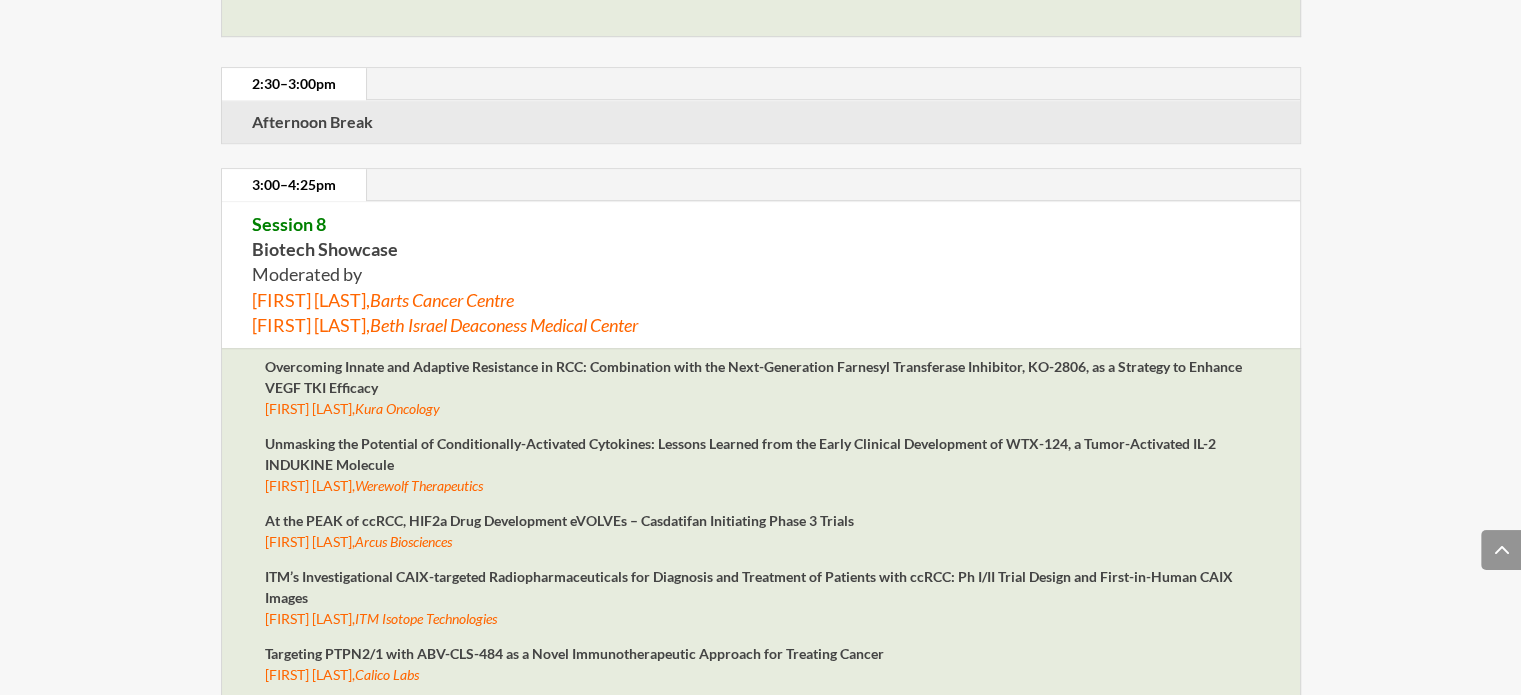 click on "Overcoming Innate and Adaptive Resistance in RCC: Combination with the Next-Generation Farnesyl Transferase Inhibitor, KO-2806, as a Strategy to Enhance VEGF TKI Efficacy" at bounding box center [753, 377] 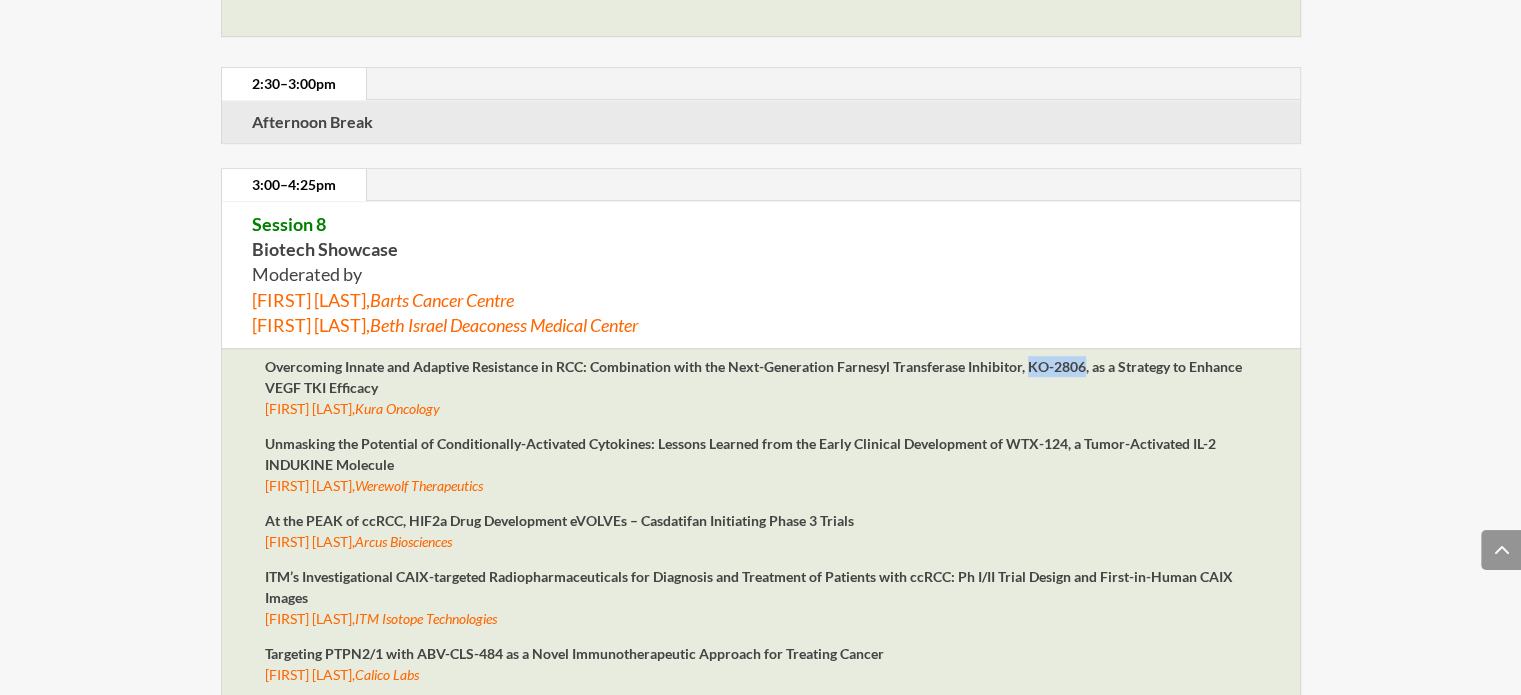 drag, startPoint x: 1032, startPoint y: 347, endPoint x: 1090, endPoint y: 354, distance: 58.420887 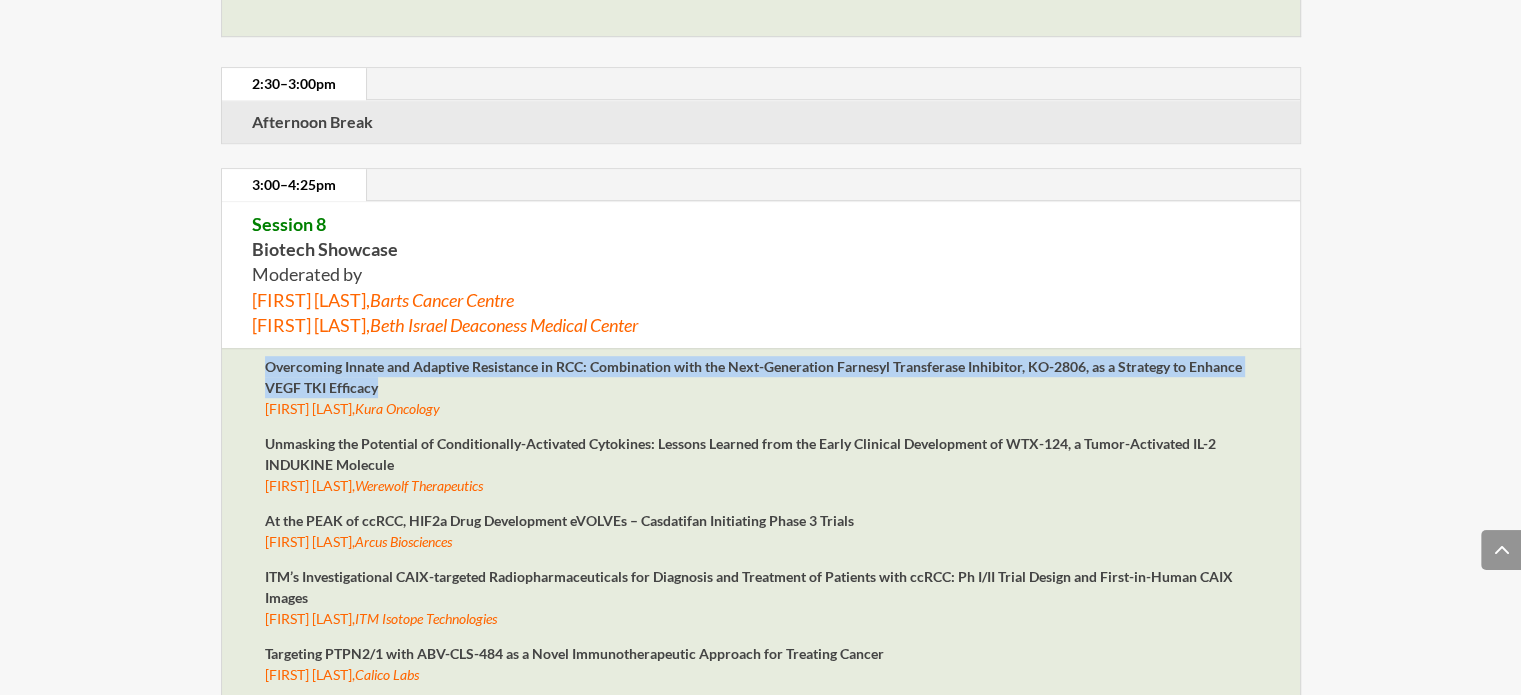 drag, startPoint x: 264, startPoint y: 345, endPoint x: 401, endPoint y: 362, distance: 138.05072 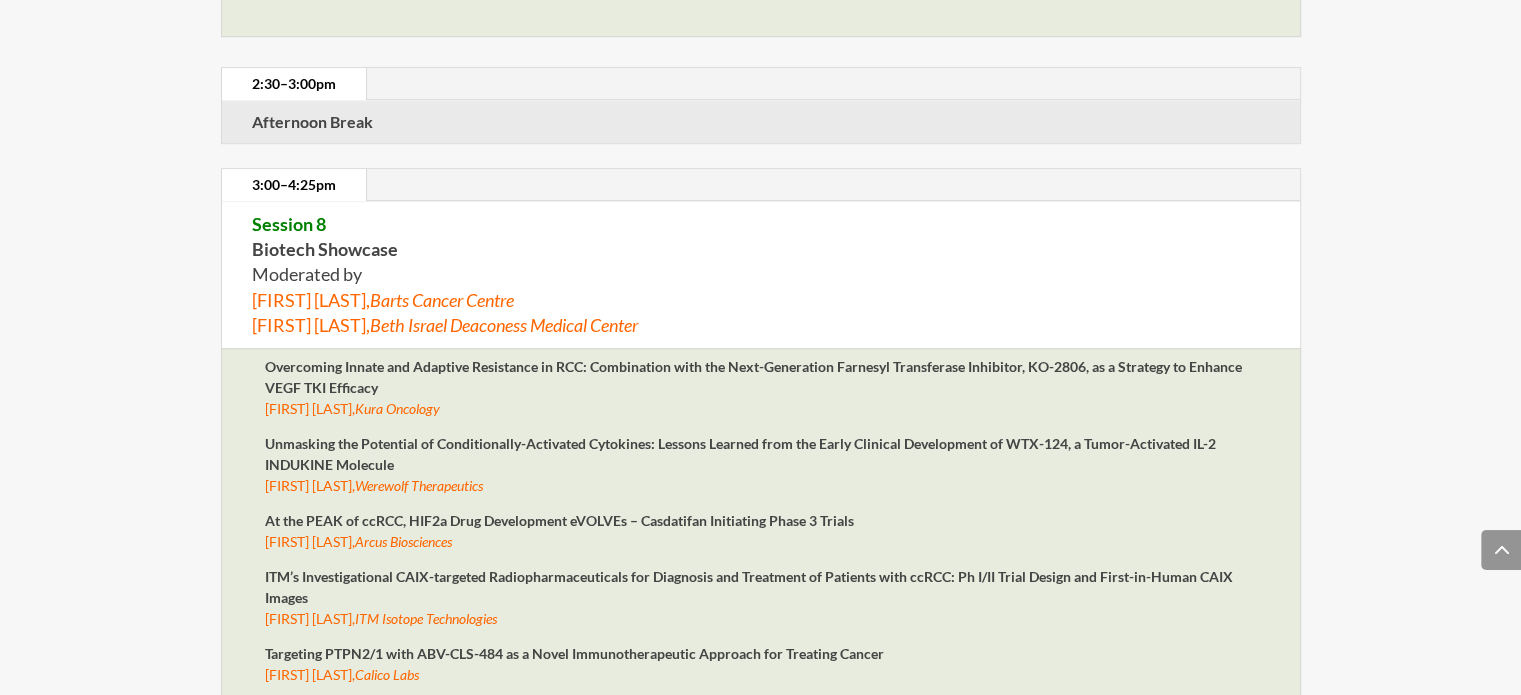 click on "At the PEAK of ccRCC, HIF2a Drug Development eVOLVEs – Casdatifan Initiating Phase 3 Trials" at bounding box center [753, 377] 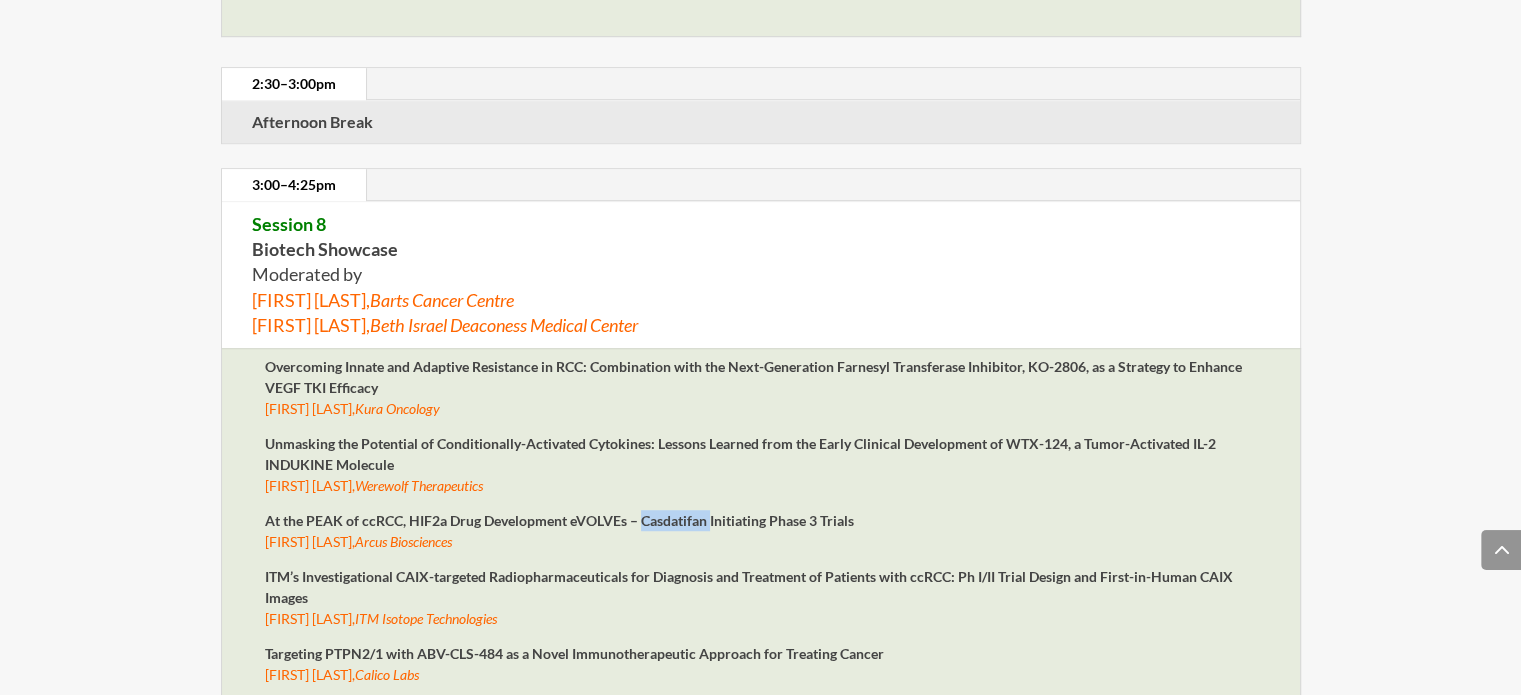 click on "At the PEAK of ccRCC, HIF2a Drug Development eVOLVEs – Casdatifan Initiating Phase 3 Trials" at bounding box center [753, 377] 